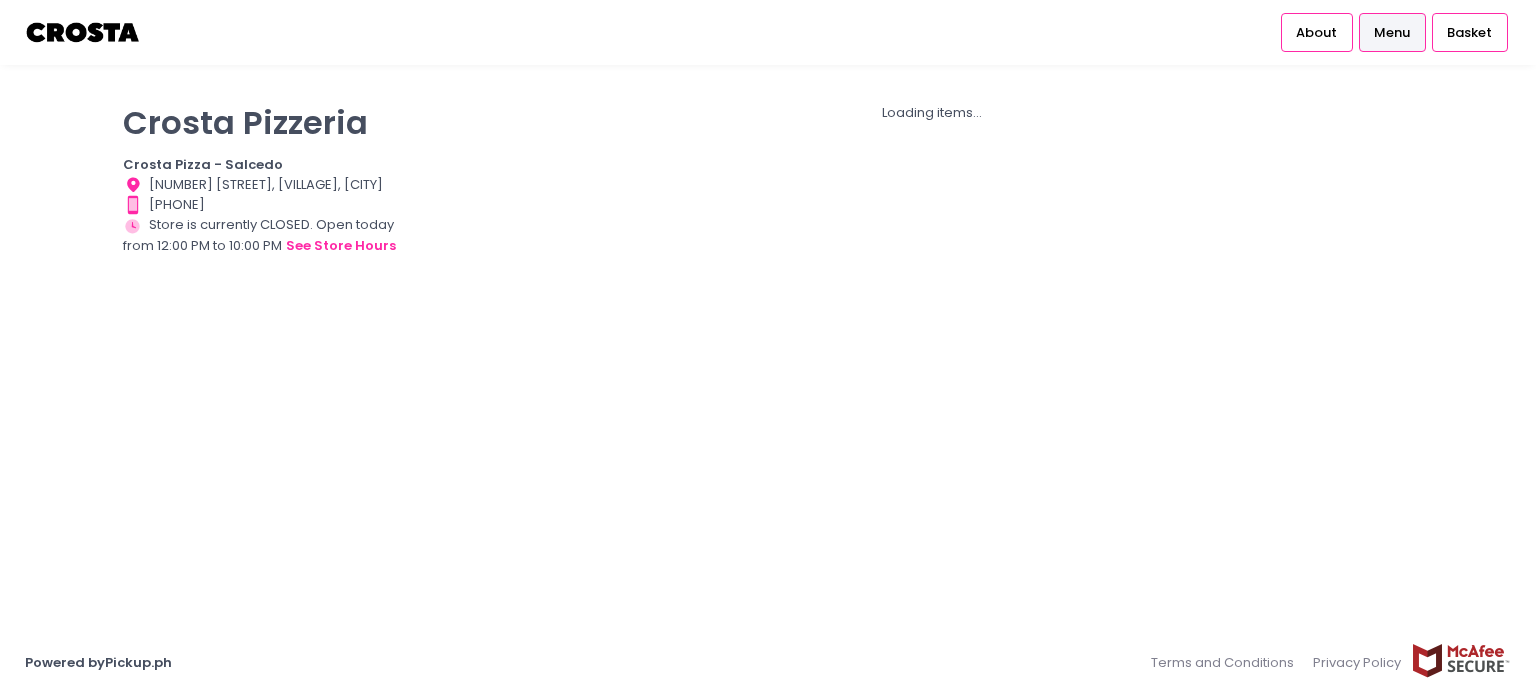 scroll, scrollTop: 0, scrollLeft: 0, axis: both 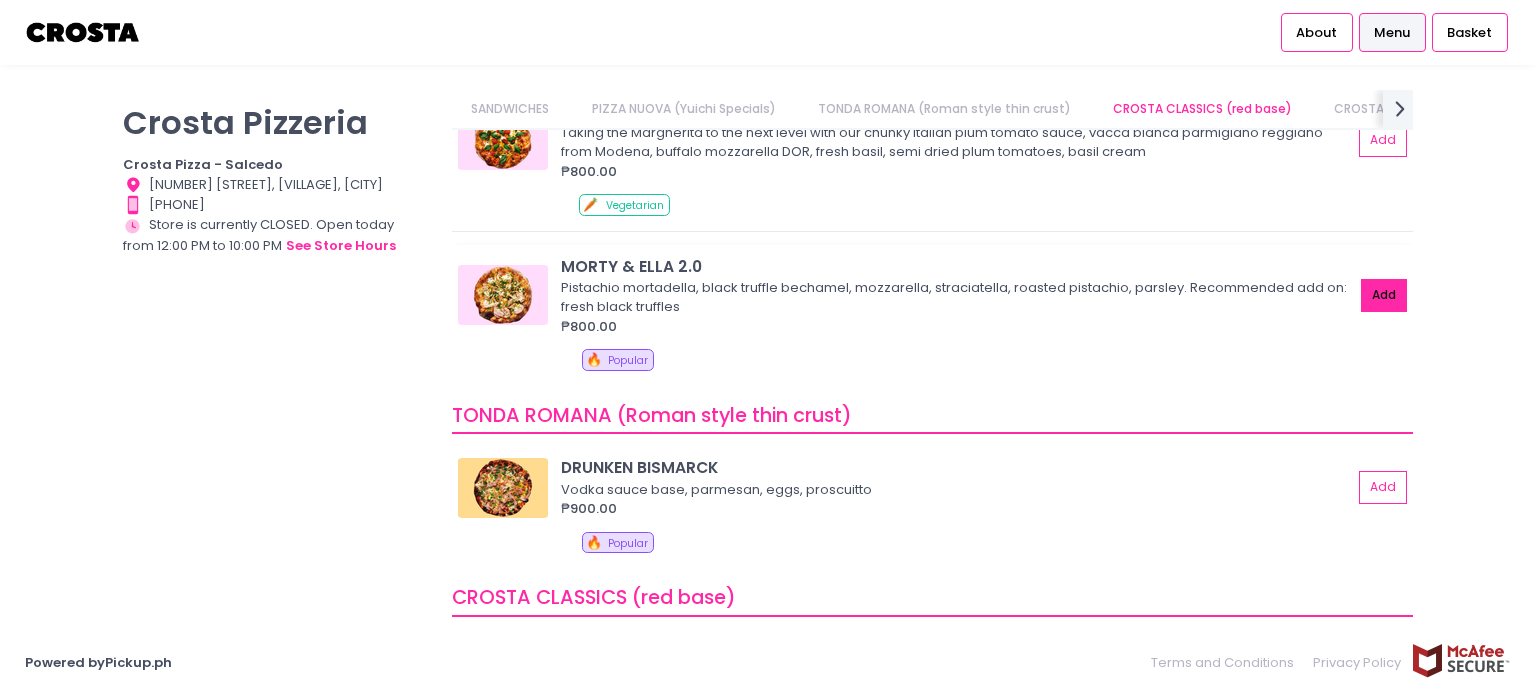 click on "Add" at bounding box center (1384, 295) 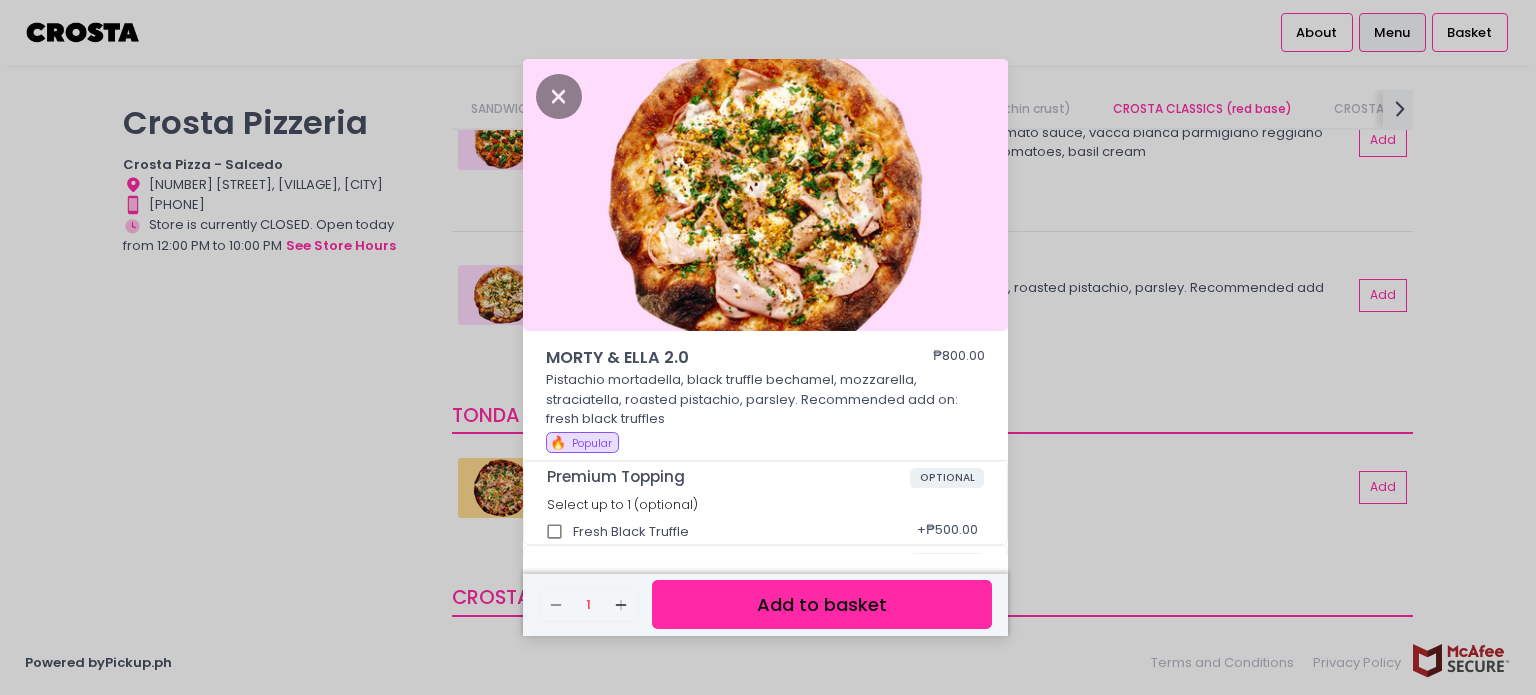 scroll, scrollTop: 110, scrollLeft: 0, axis: vertical 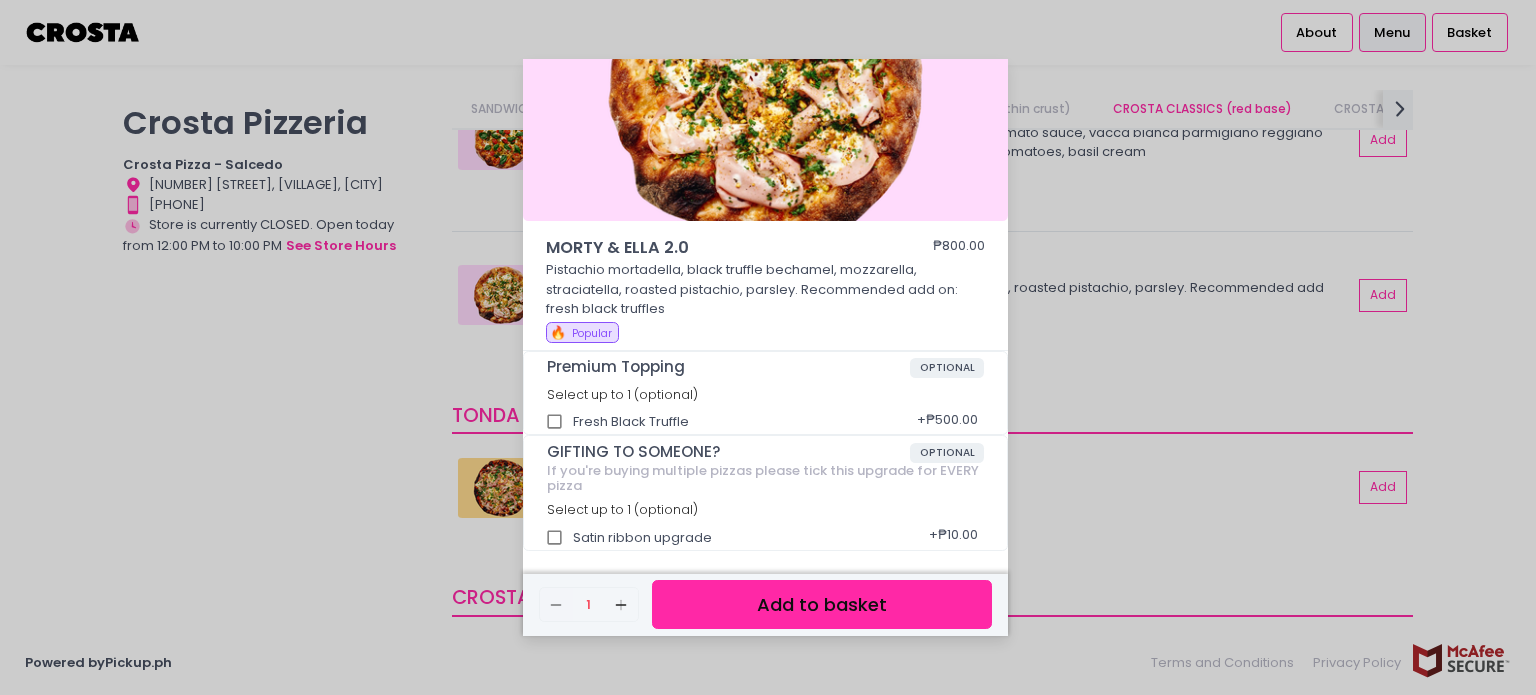 click on "Add to basket" at bounding box center [822, 604] 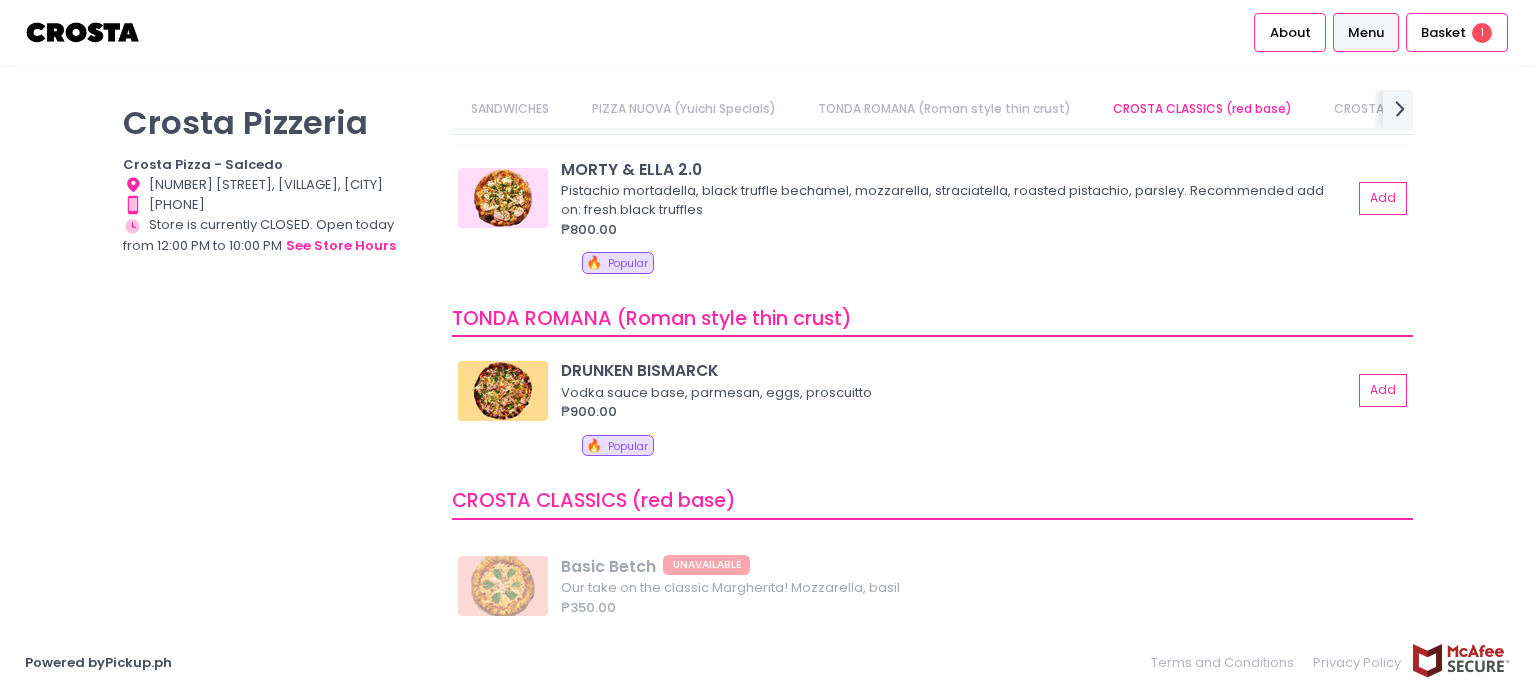 scroll, scrollTop: 500, scrollLeft: 0, axis: vertical 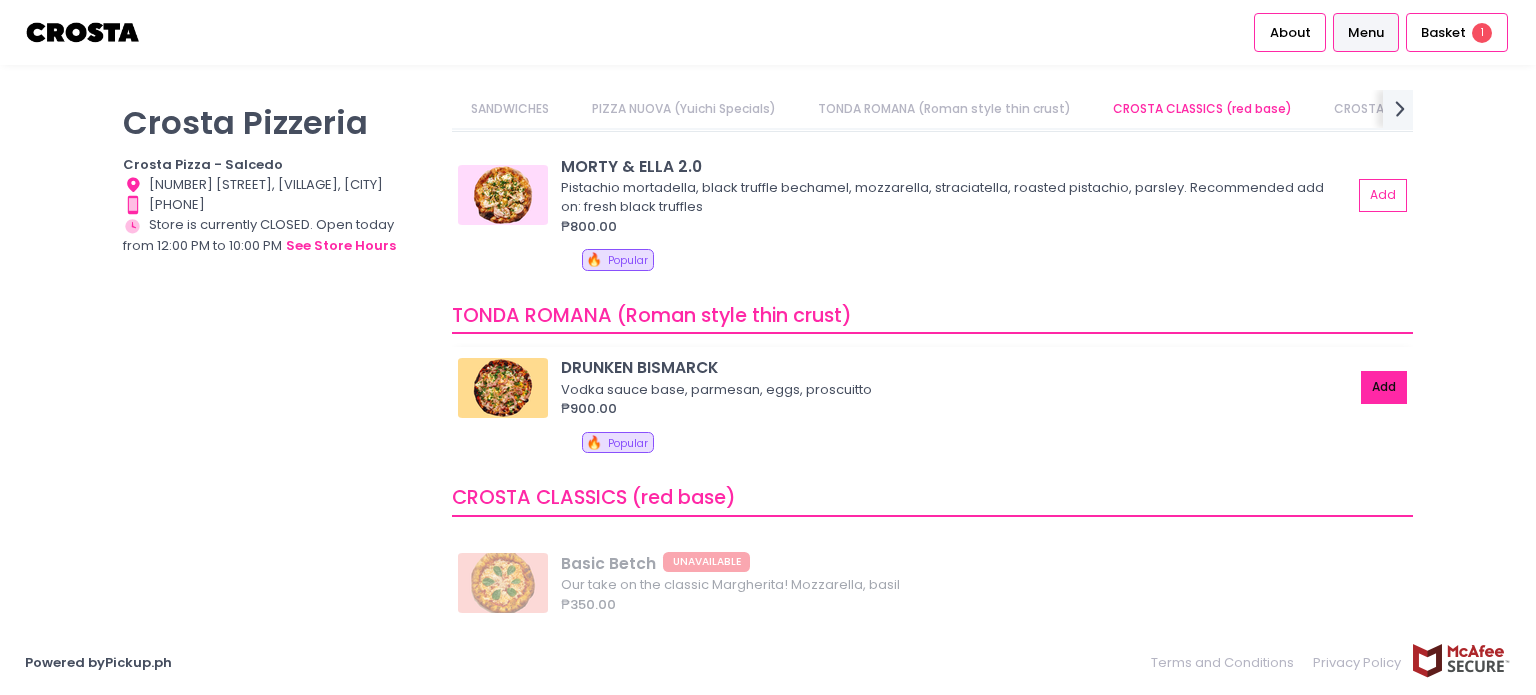 click on "Add" at bounding box center (1384, 387) 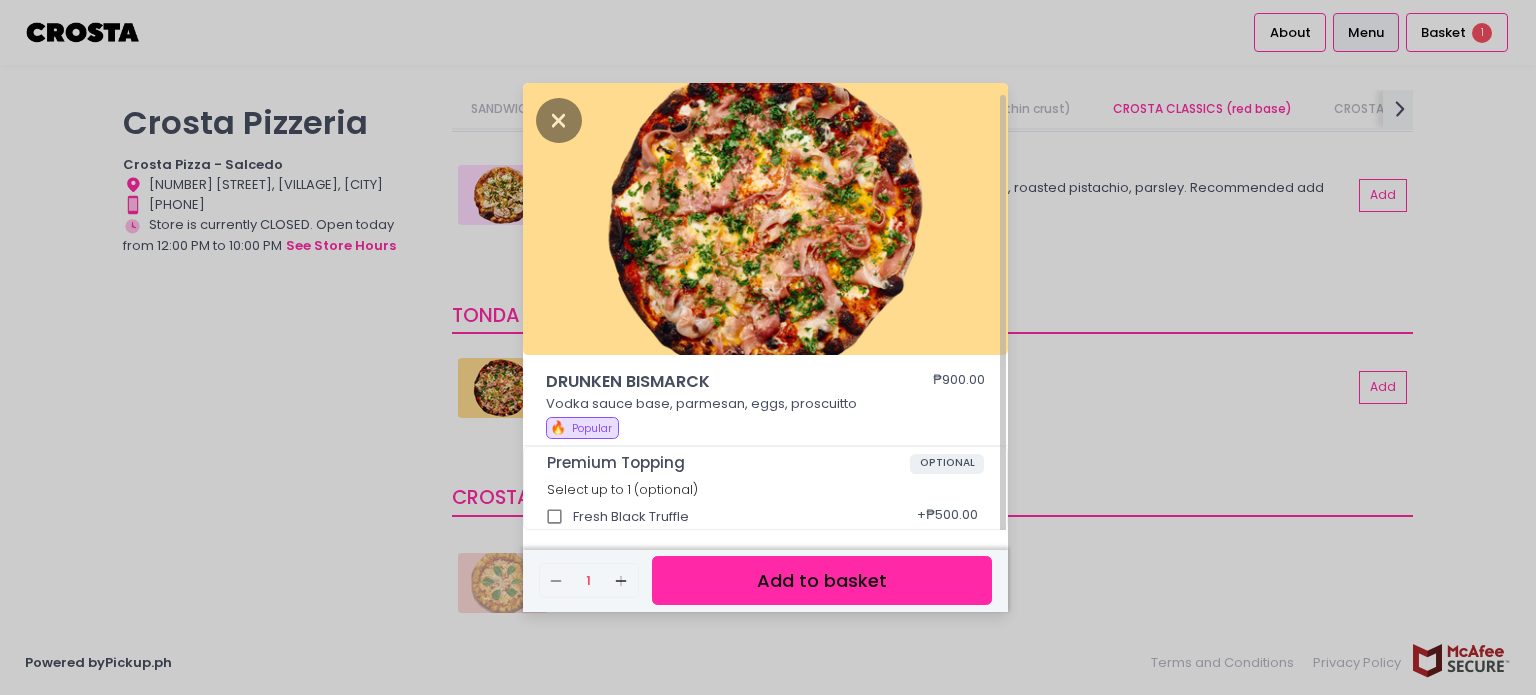 scroll, scrollTop: 6, scrollLeft: 0, axis: vertical 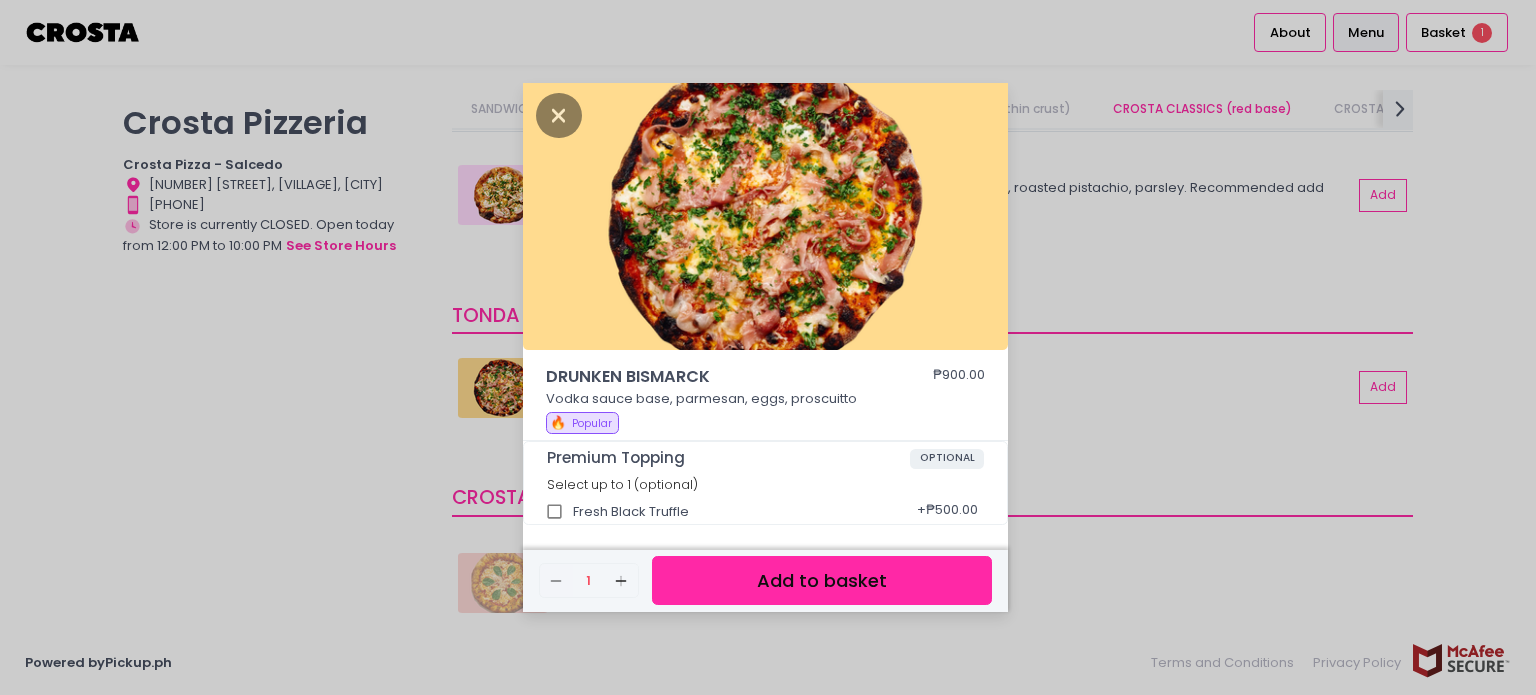 click on "Add to basket" at bounding box center (822, 580) 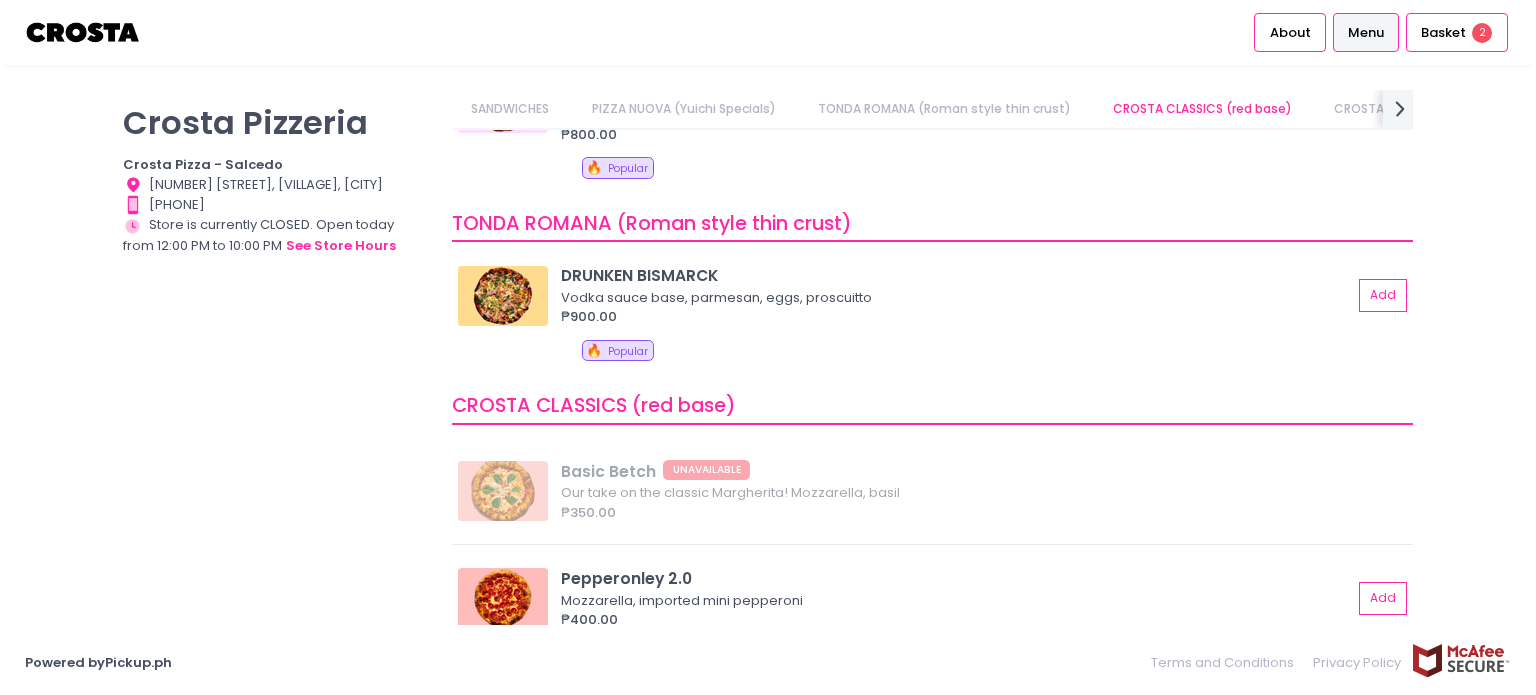 scroll, scrollTop: 900, scrollLeft: 0, axis: vertical 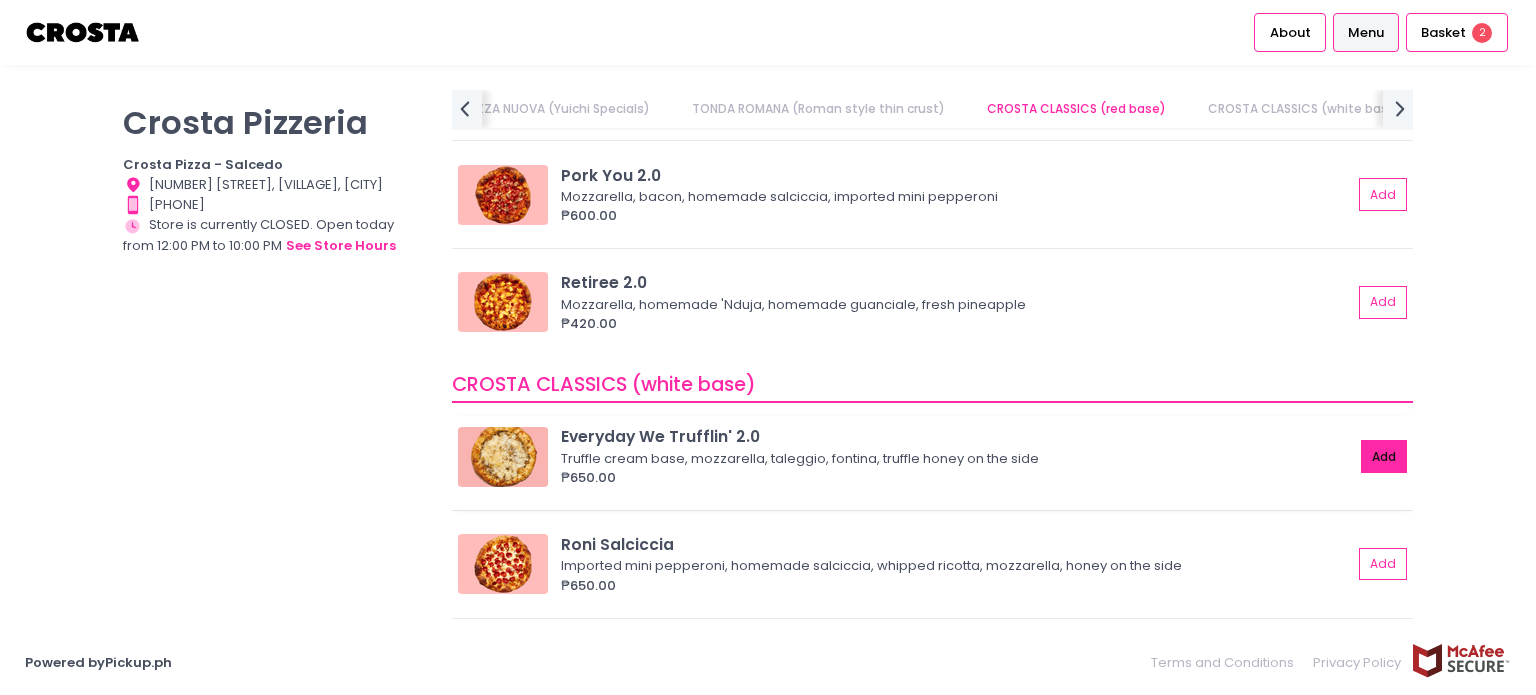 click on "Add" at bounding box center [1384, 456] 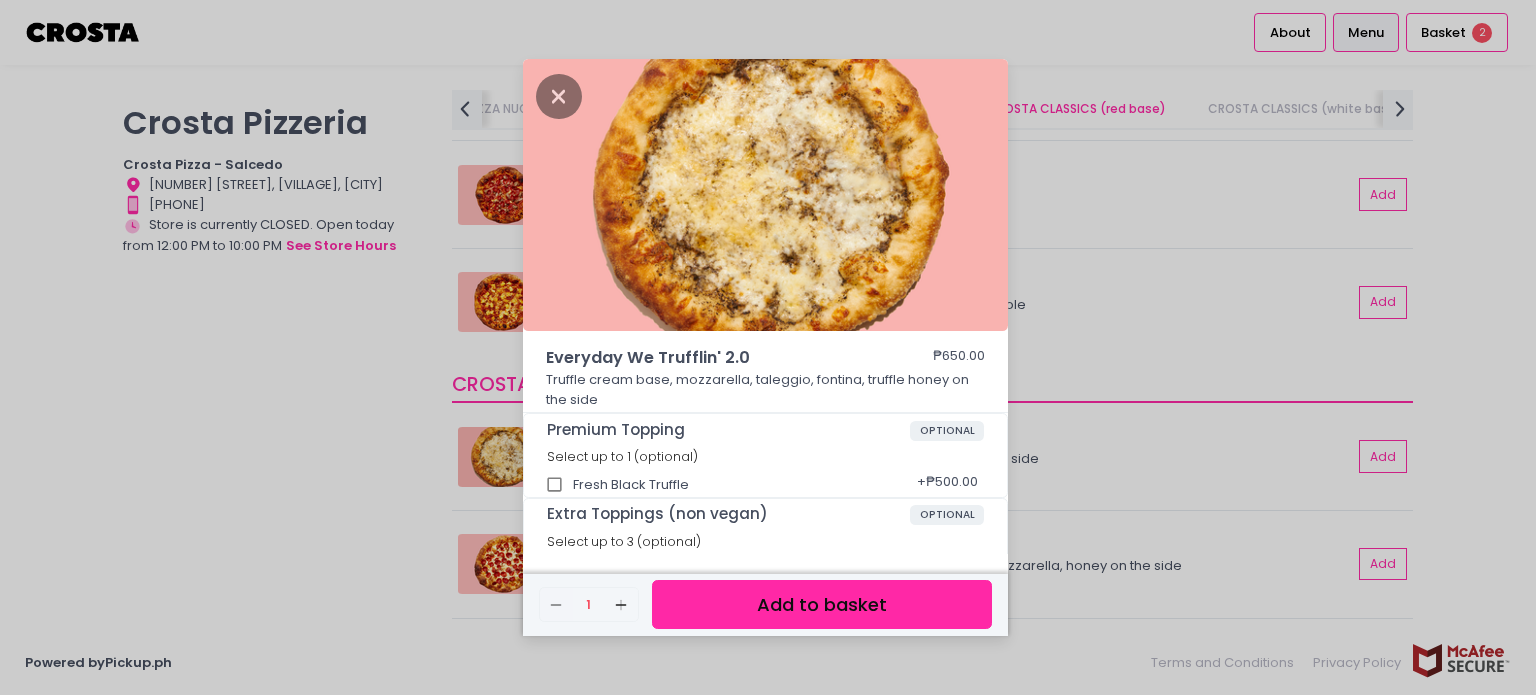 click on "Add to basket" at bounding box center (822, 604) 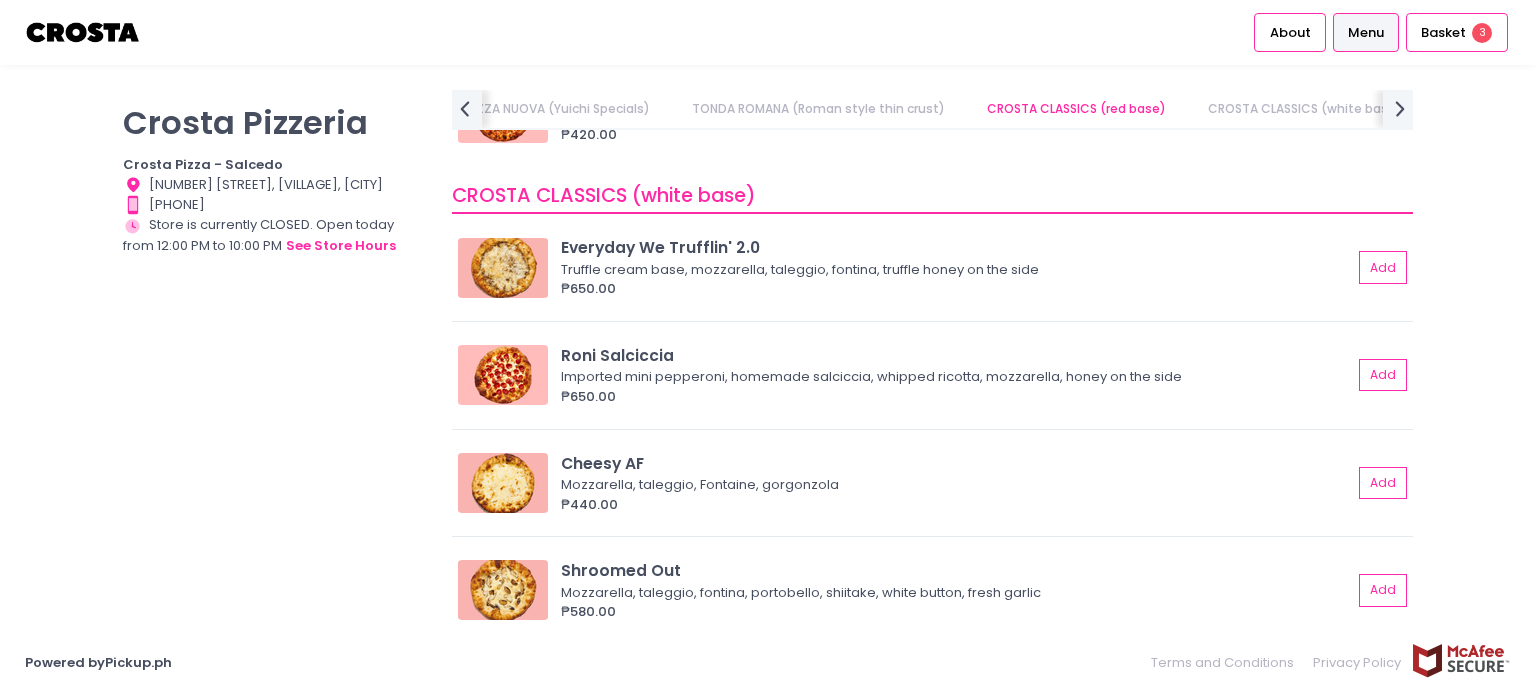 scroll, scrollTop: 1400, scrollLeft: 0, axis: vertical 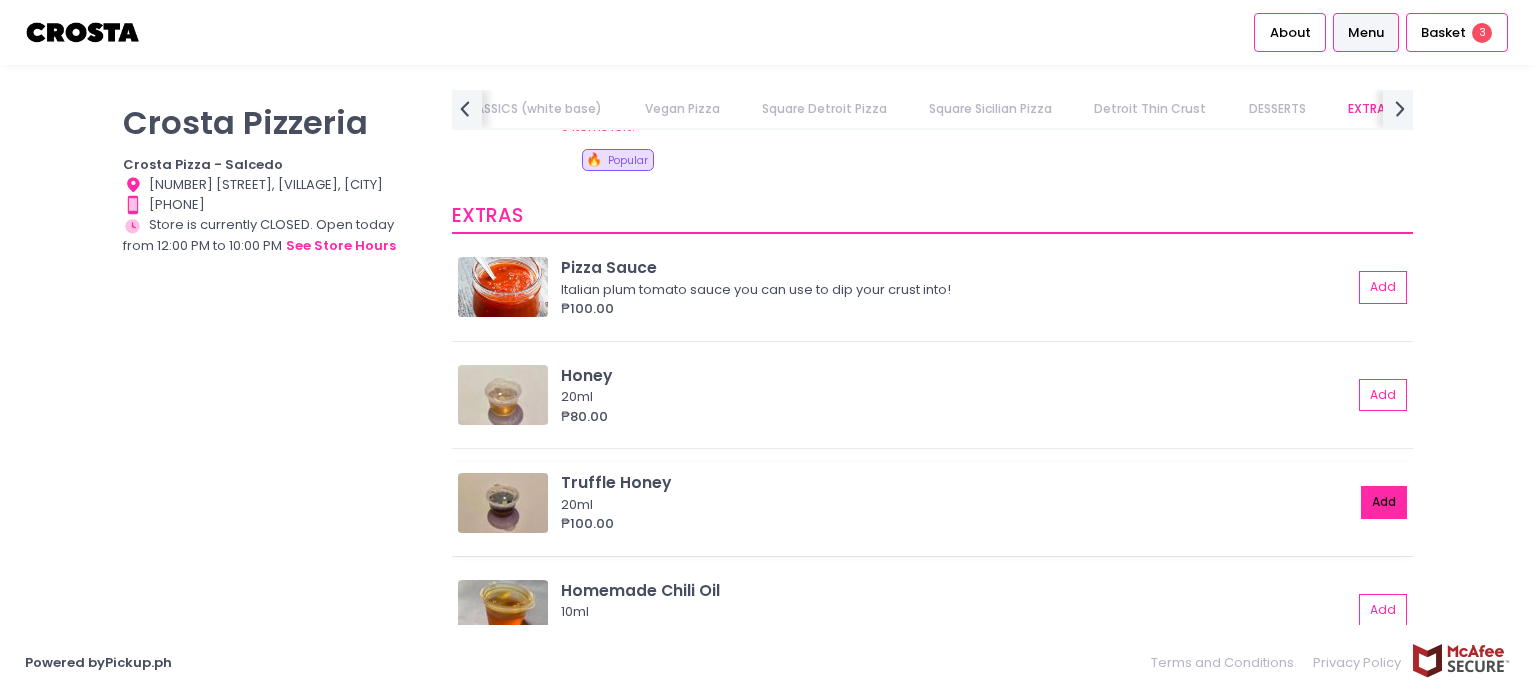 click on "Add" at bounding box center (1384, 502) 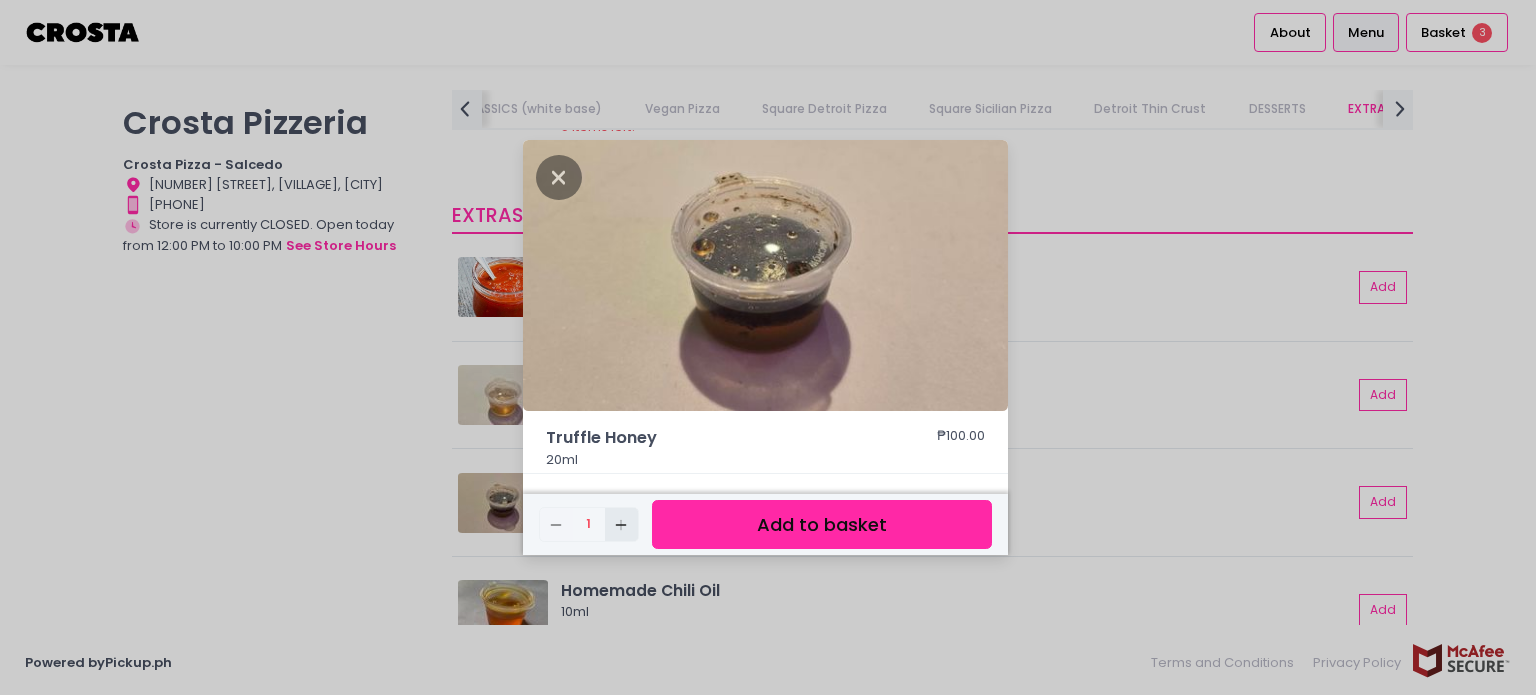 click on "Add Created with Sketch." 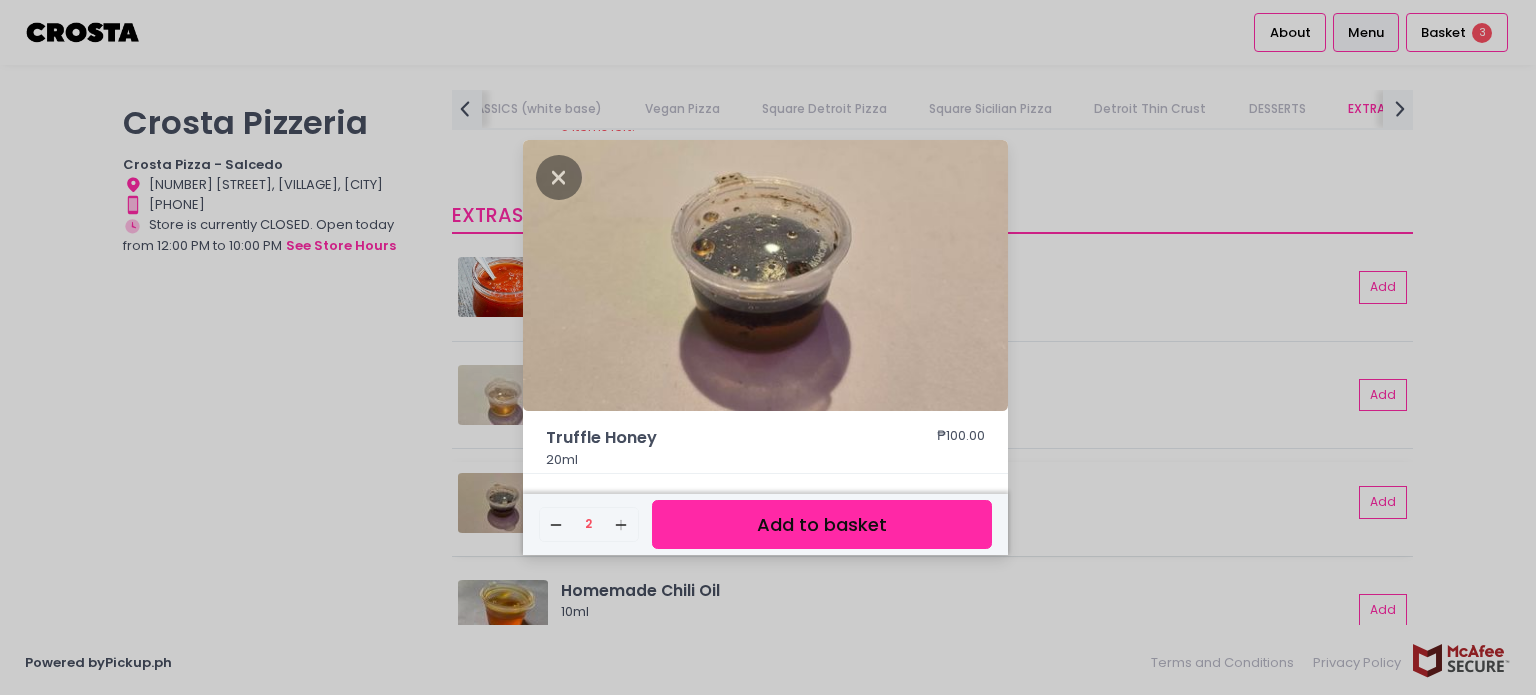 drag, startPoint x: 800, startPoint y: 521, endPoint x: 788, endPoint y: 515, distance: 13.416408 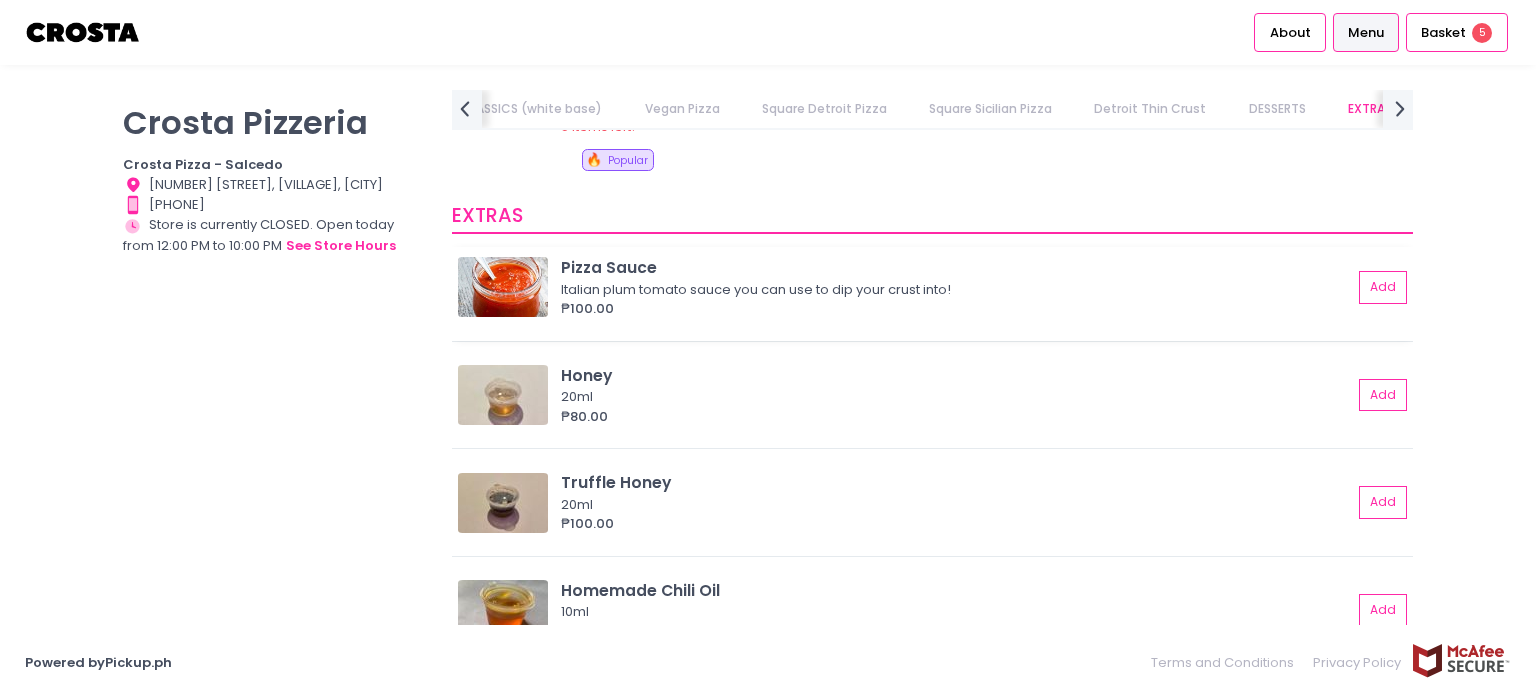 scroll, scrollTop: 4405, scrollLeft: 0, axis: vertical 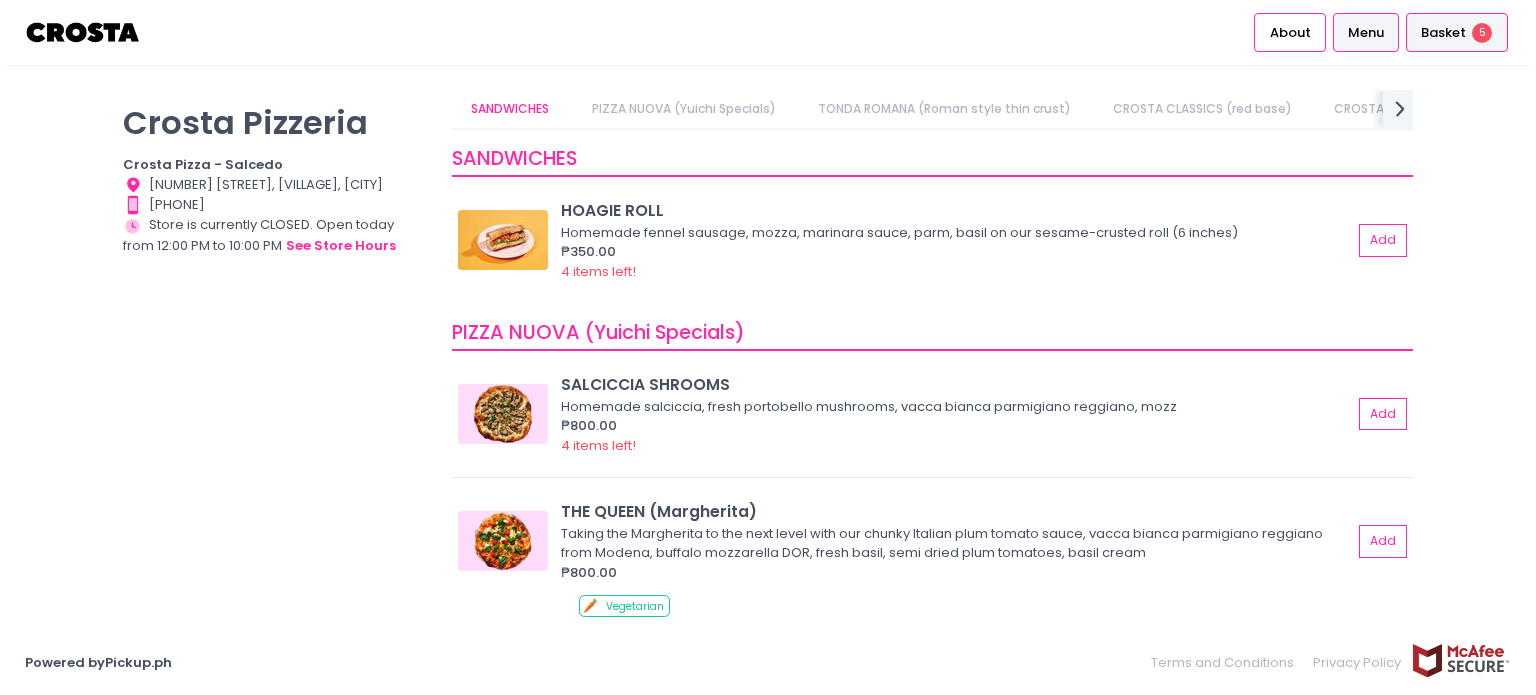 click on "Basket" at bounding box center (1443, 33) 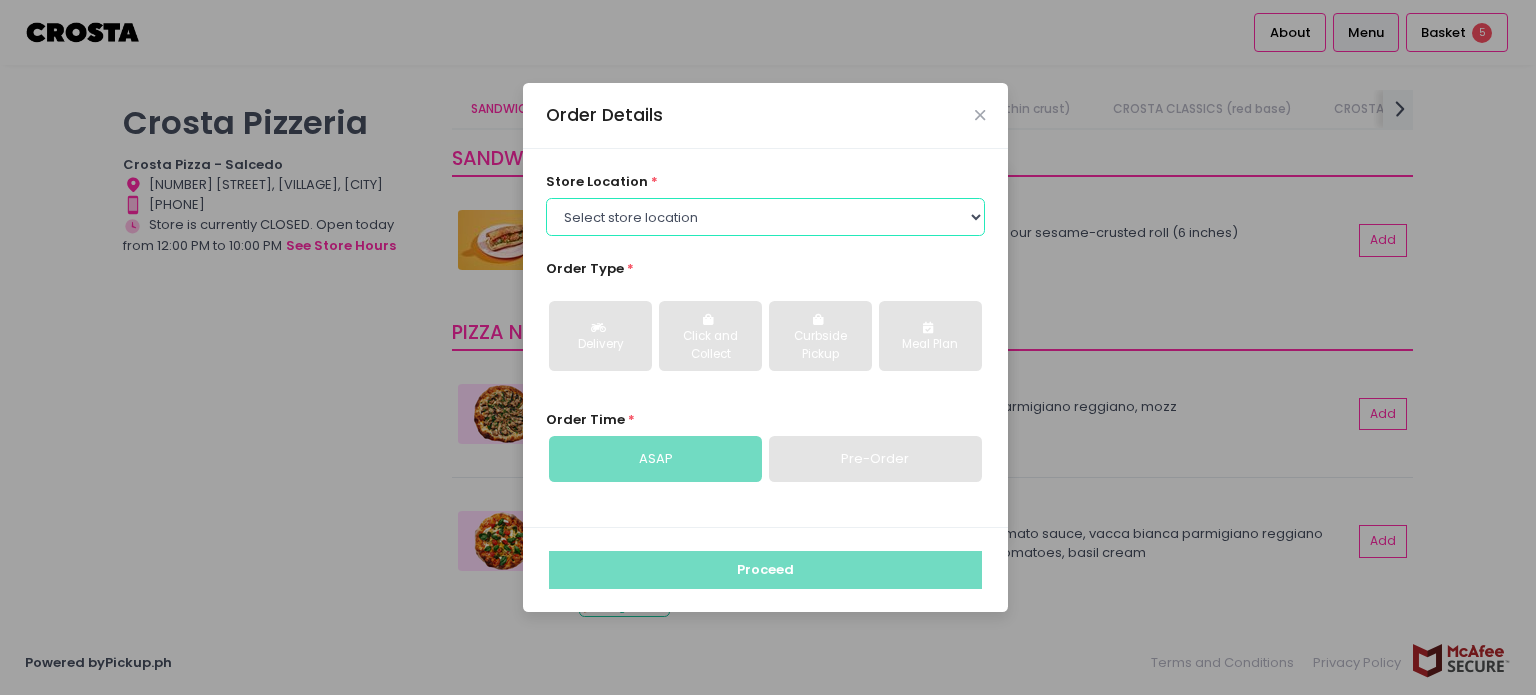 click on "Select store location Crosta Pizza - Salcedo  Crosta Pizza - San Juan" at bounding box center (766, 217) 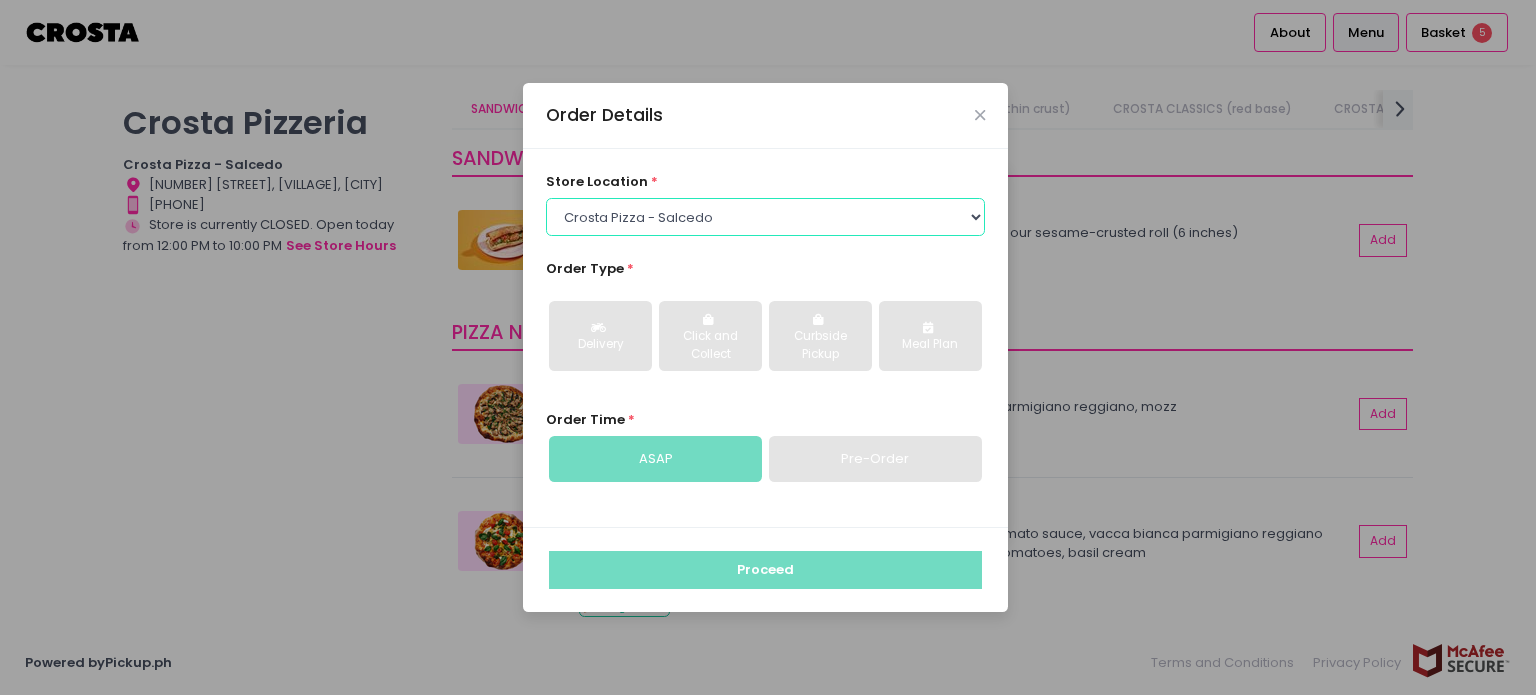 click on "Select store location Crosta Pizza - Salcedo  Crosta Pizza - San Juan" at bounding box center (766, 217) 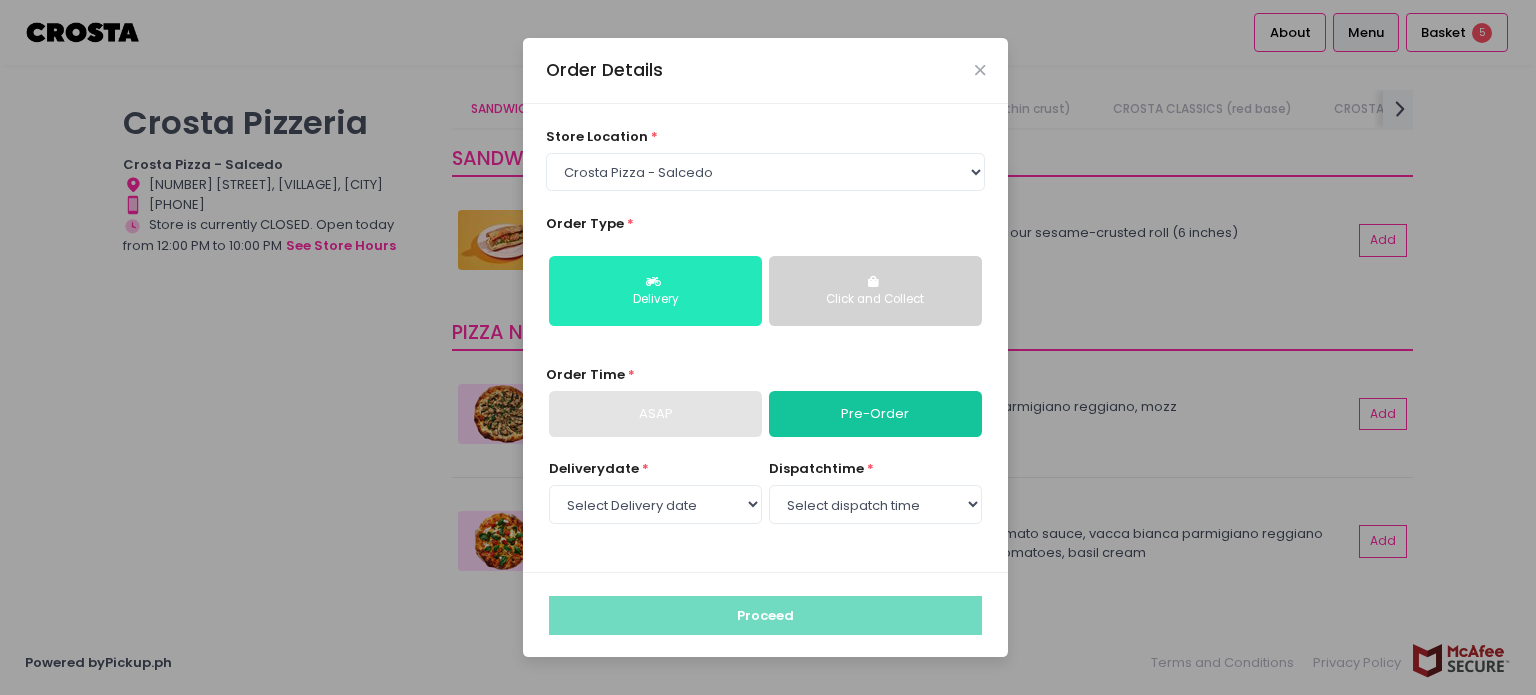 click on "Delivery" at bounding box center (655, 291) 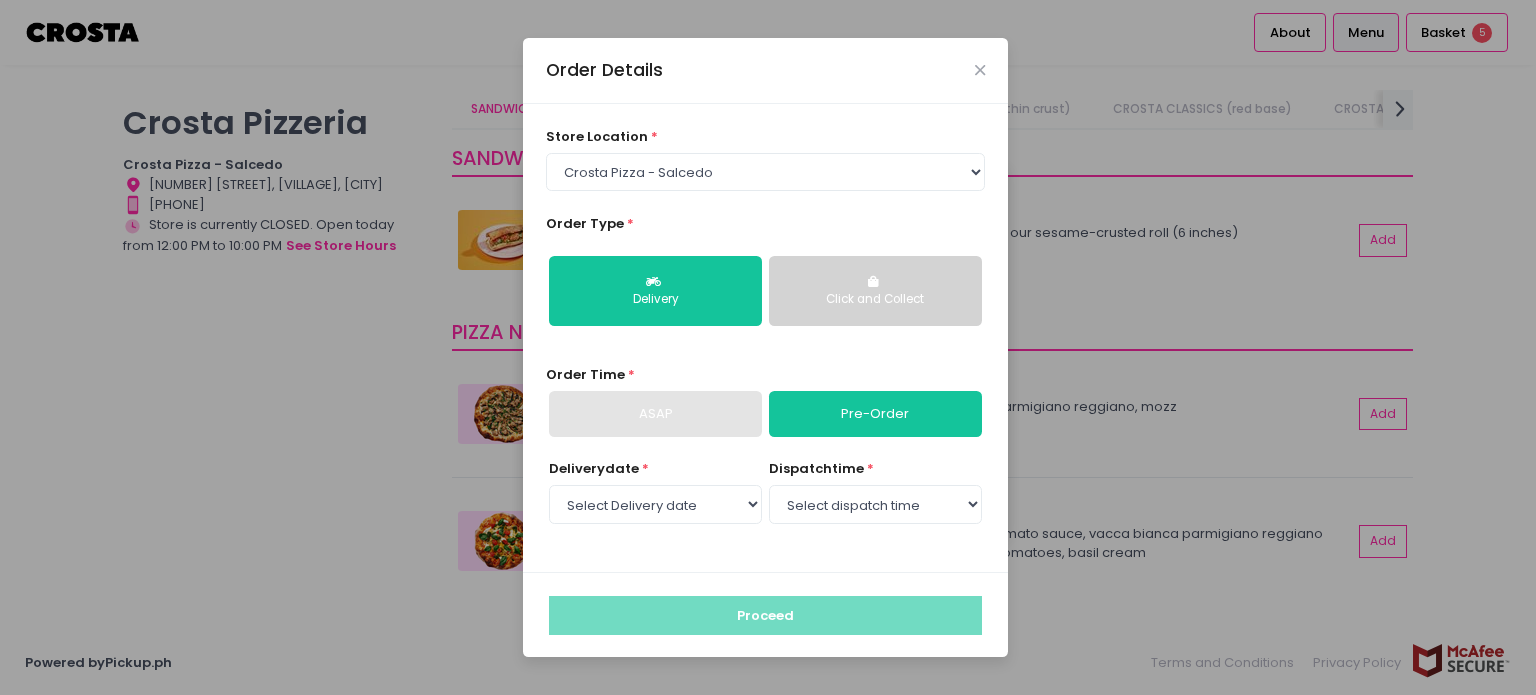 click on "ASAP" at bounding box center [655, 414] 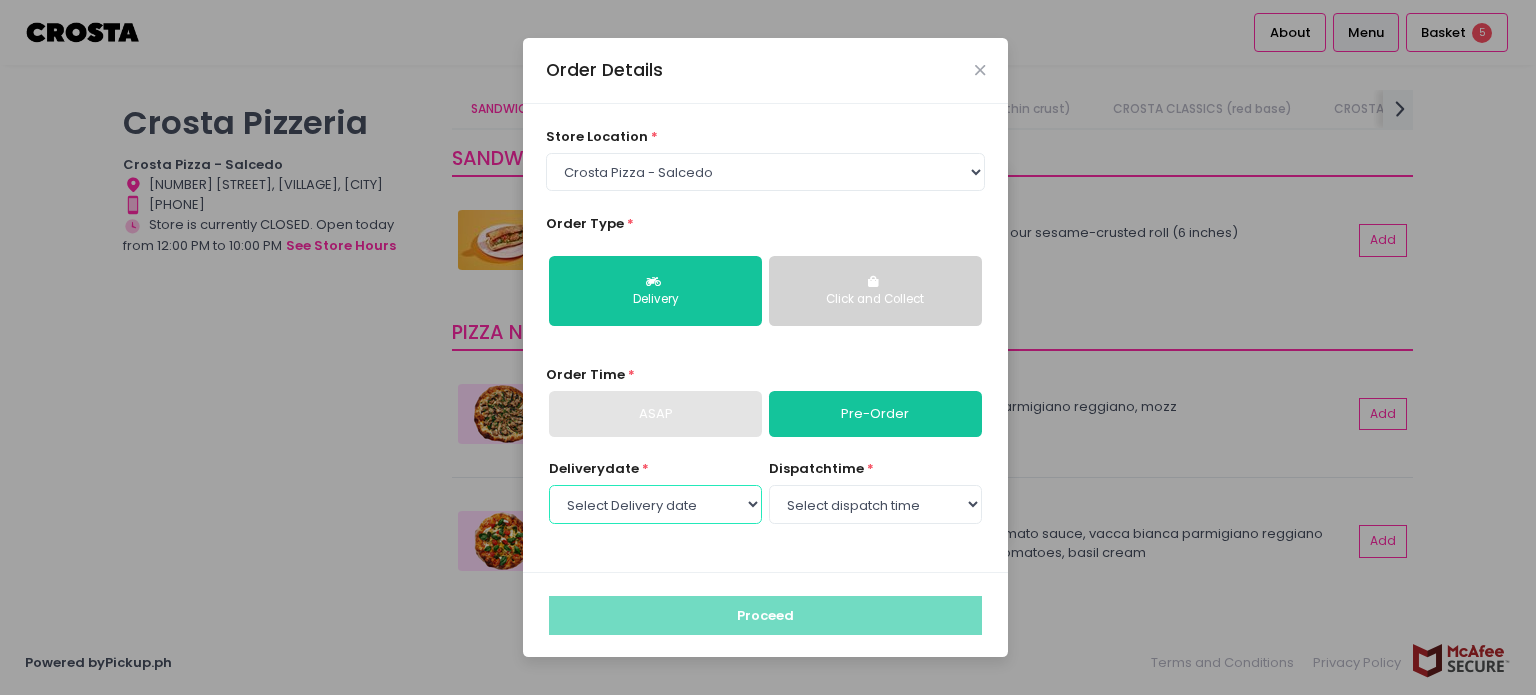 click on "Select Delivery date Friday, Aug 1st Saturday, Aug 2nd Sunday, Aug 3rd" at bounding box center [655, 504] 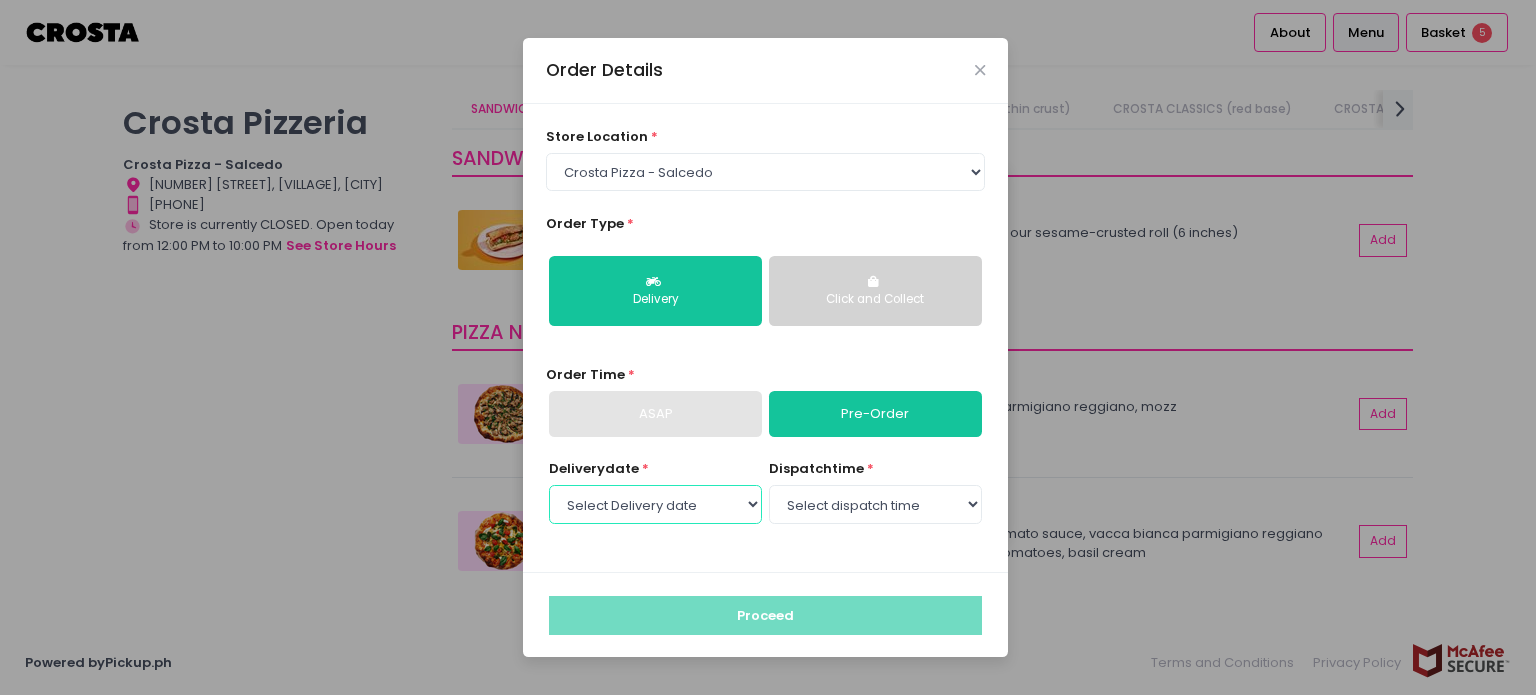 select on "[DATE]" 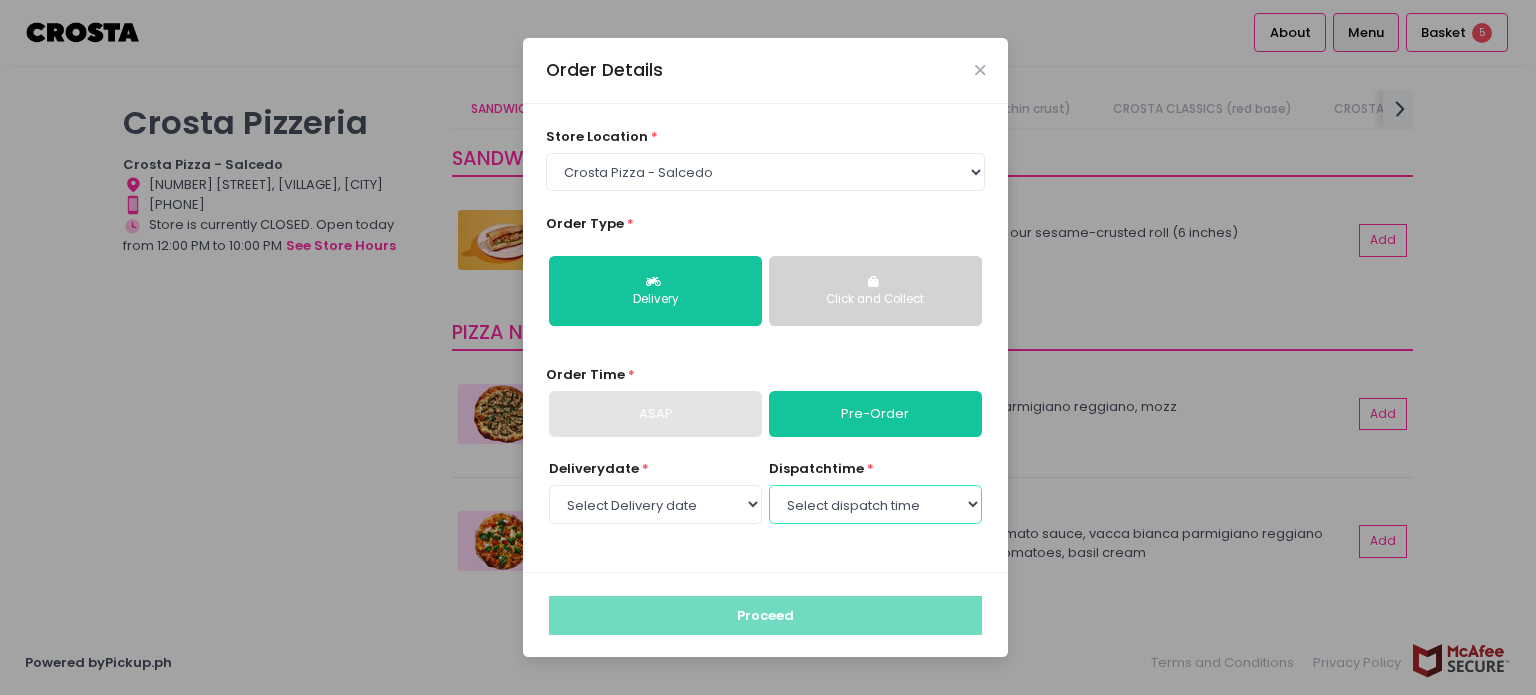 click on "Select dispatch time [TIME] - [TIME] [TIME] - [TIME] [TIME] - [TIME] [TIME] - [TIME] [TIME] - [TIME] [TIME] - [TIME] [TIME] - [TIME] [TIME] - [TIME] [TIME] - [TIME] [TIME] - [TIME] [TIME] - [TIME] [TIME] - [TIME] [TIME] - [TIME] [TIME] - [TIME] [TIME] - [TIME] [TIME] - [TIME] [TIME] - [TIME] [TIME] - [TIME] [TIME] - [TIME] [TIME] - [TIME] [TIME] - [TIME]" at bounding box center [875, 504] 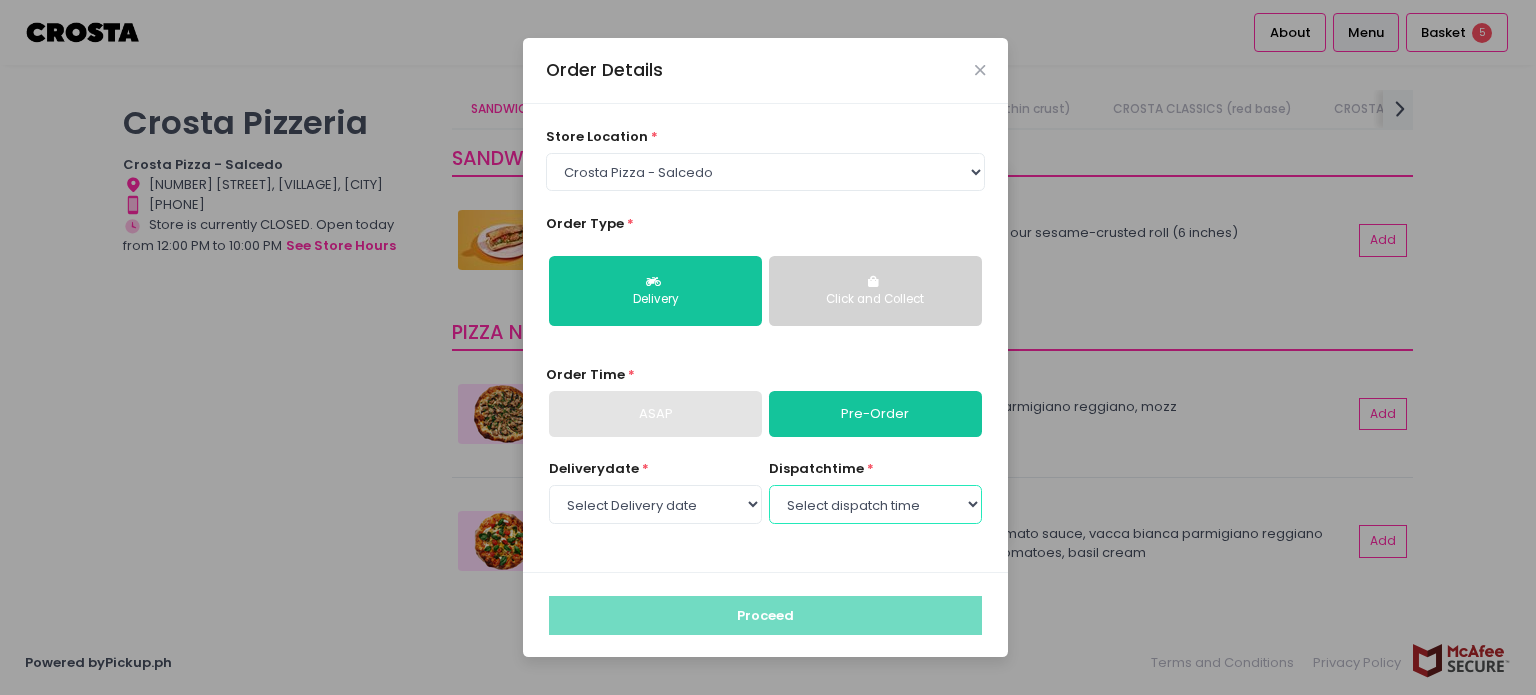 select on "12:00" 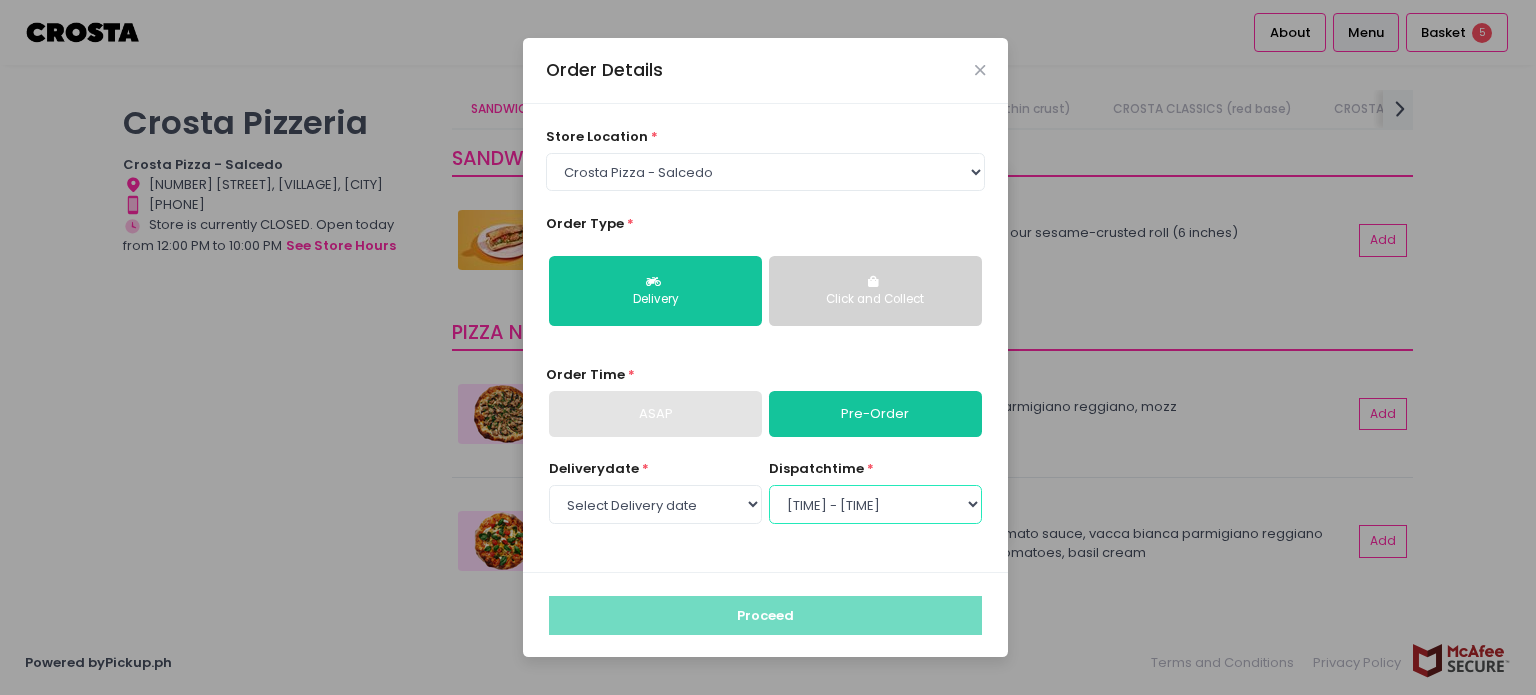 click on "Select dispatch time [TIME] - [TIME] [TIME] - [TIME] [TIME] - [TIME] [TIME] - [TIME] [TIME] - [TIME] [TIME] - [TIME] [TIME] - [TIME] [TIME] - [TIME] [TIME] - [TIME] [TIME] - [TIME] [TIME] - [TIME] [TIME] - [TIME] [TIME] - [TIME] [TIME] - [TIME] [TIME] - [TIME] [TIME] - [TIME] [TIME] - [TIME] [TIME] - [TIME] [TIME] - [TIME] [TIME] - [TIME] [TIME] - [TIME]" at bounding box center (875, 504) 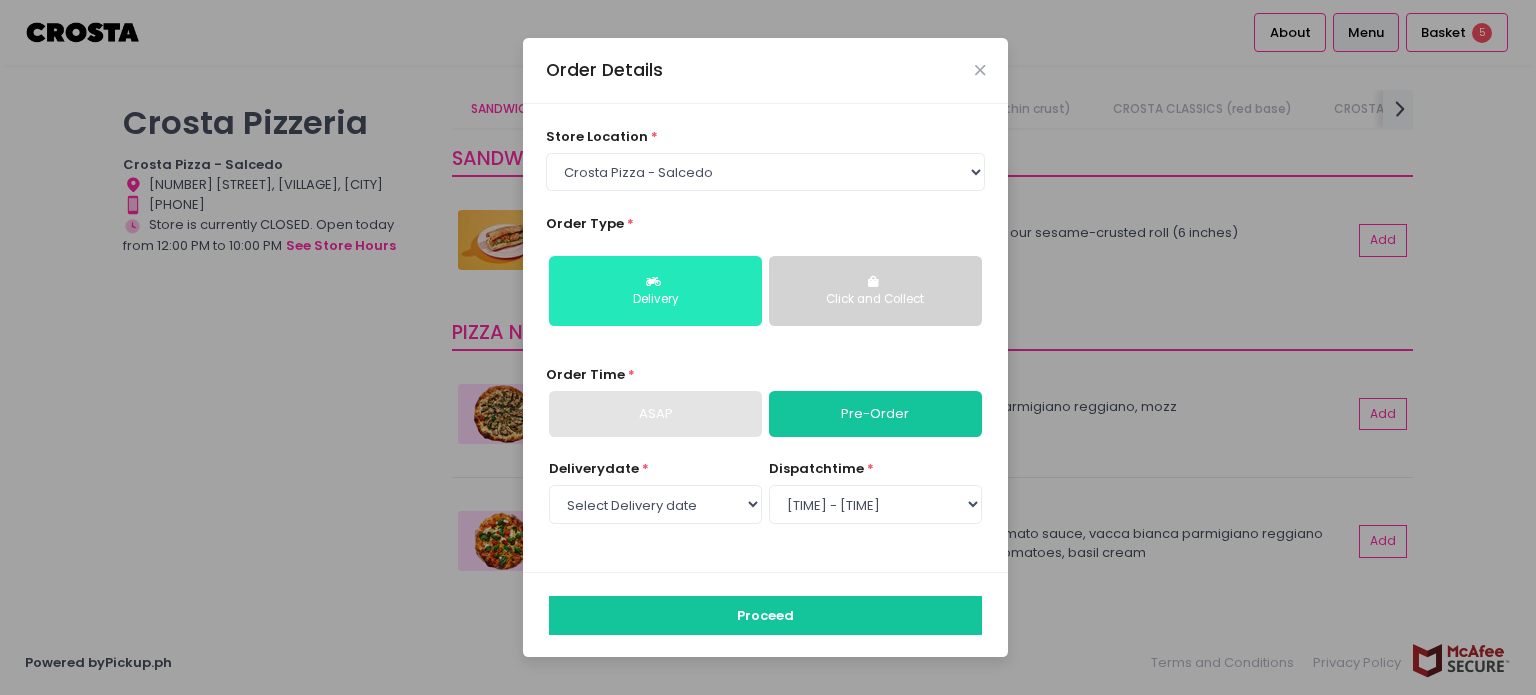 click on "Delivery" at bounding box center [655, 300] 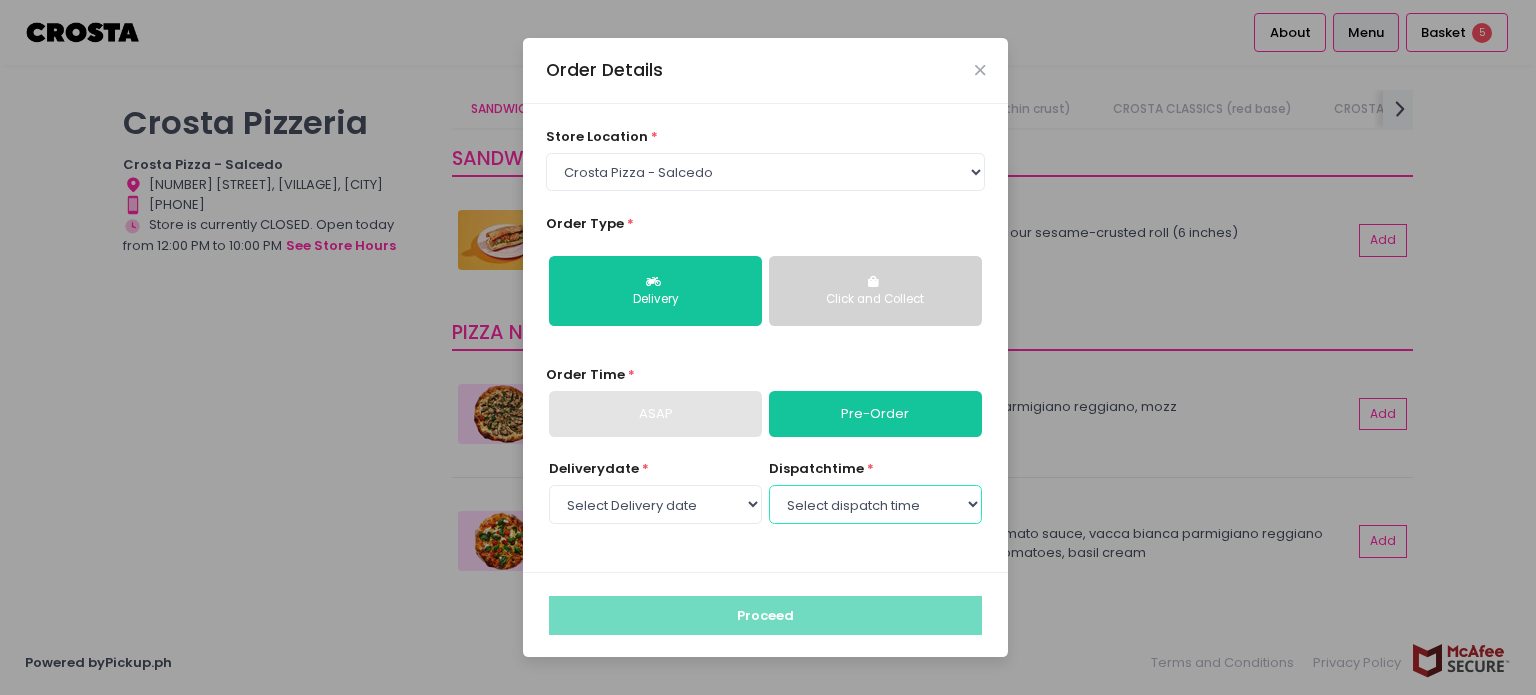 click on "Select dispatch time [TIME] - [TIME] [TIME] - [TIME] [TIME] - [TIME] [TIME] - [TIME] [TIME] - [TIME] [TIME] - [TIME] [TIME] - [TIME] [TIME] - [TIME] [TIME] - [TIME] [TIME] - [TIME] [TIME] - [TIME] [TIME] - [TIME] [TIME] - [TIME] [TIME] - [TIME] [TIME] - [TIME] [TIME] - [TIME] [TIME] - [TIME] [TIME] - [TIME] [TIME] - [TIME] [TIME] - [TIME] [TIME] - [TIME]" at bounding box center [875, 504] 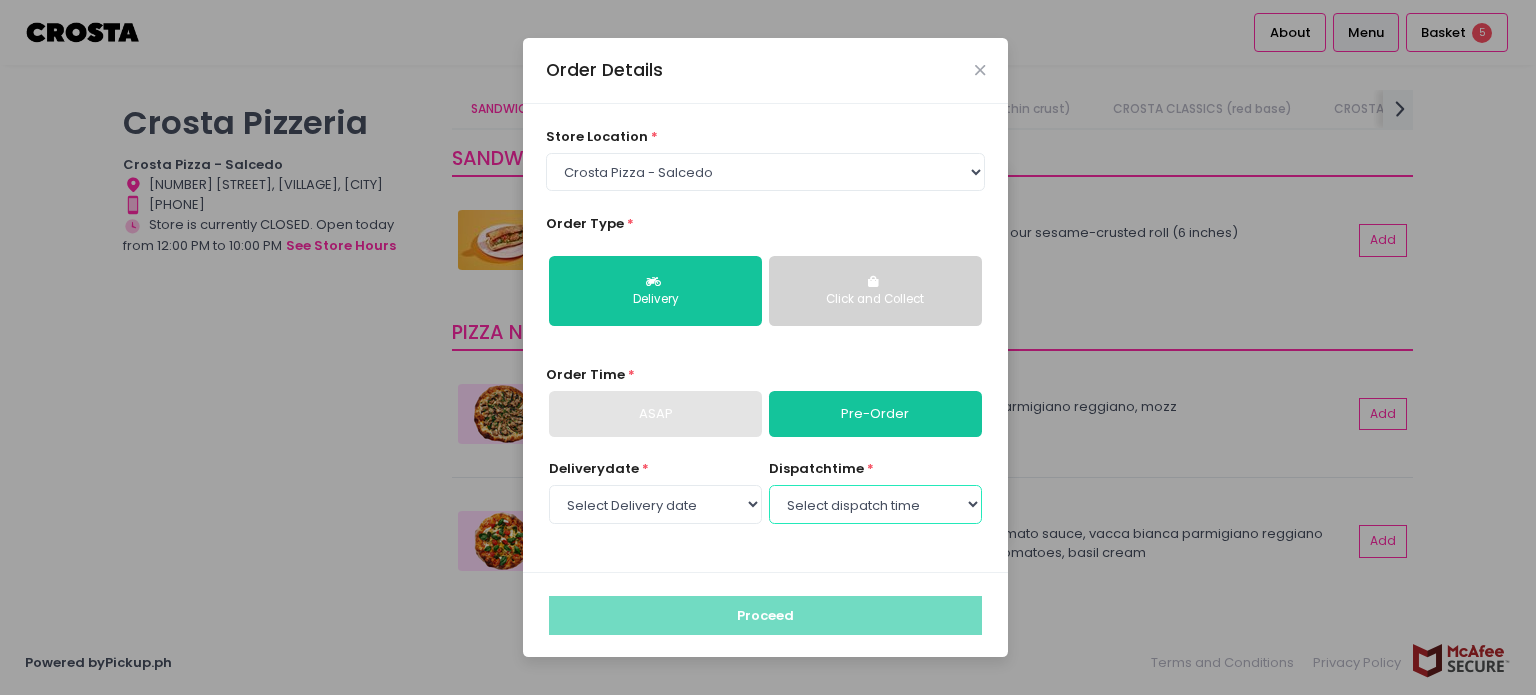 select on "12:00" 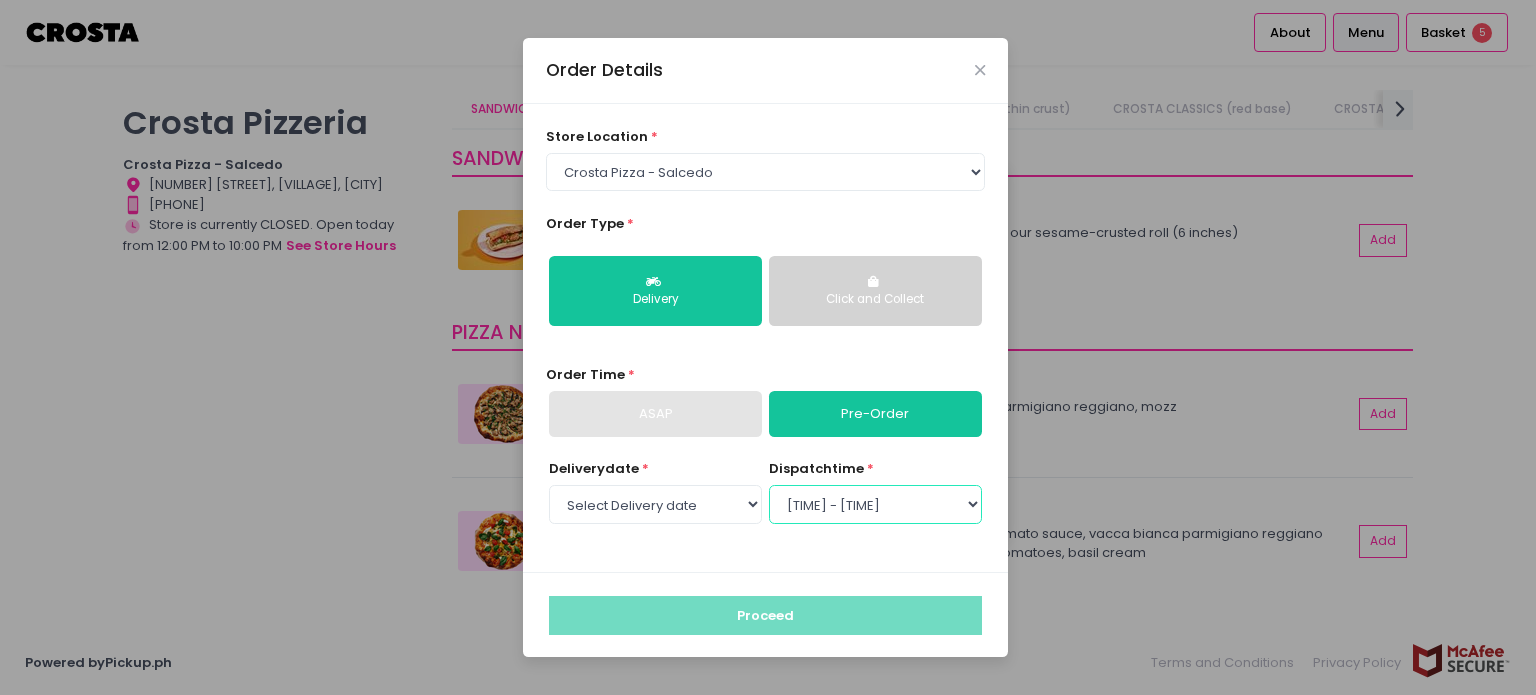 click on "Select dispatch time [TIME] - [TIME] [TIME] - [TIME] [TIME] - [TIME] [TIME] - [TIME] [TIME] - [TIME] [TIME] - [TIME] [TIME] - [TIME] [TIME] - [TIME] [TIME] - [TIME] [TIME] - [TIME] [TIME] - [TIME] [TIME] - [TIME] [TIME] - [TIME] [TIME] - [TIME] [TIME] - [TIME] [TIME] - [TIME] [TIME] - [TIME] [TIME] - [TIME] [TIME] - [TIME] [TIME] - [TIME] [TIME] - [TIME]" at bounding box center [875, 504] 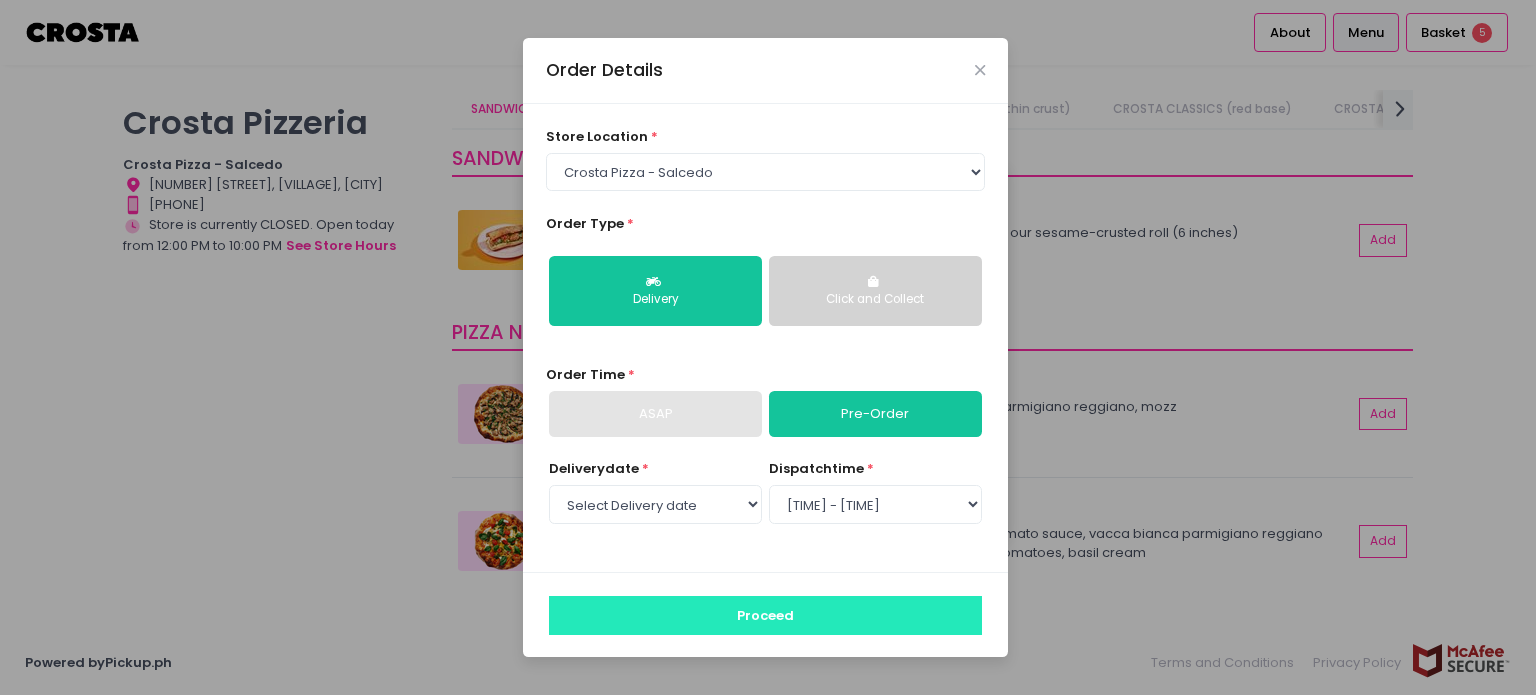 click on "Proceed" at bounding box center (765, 615) 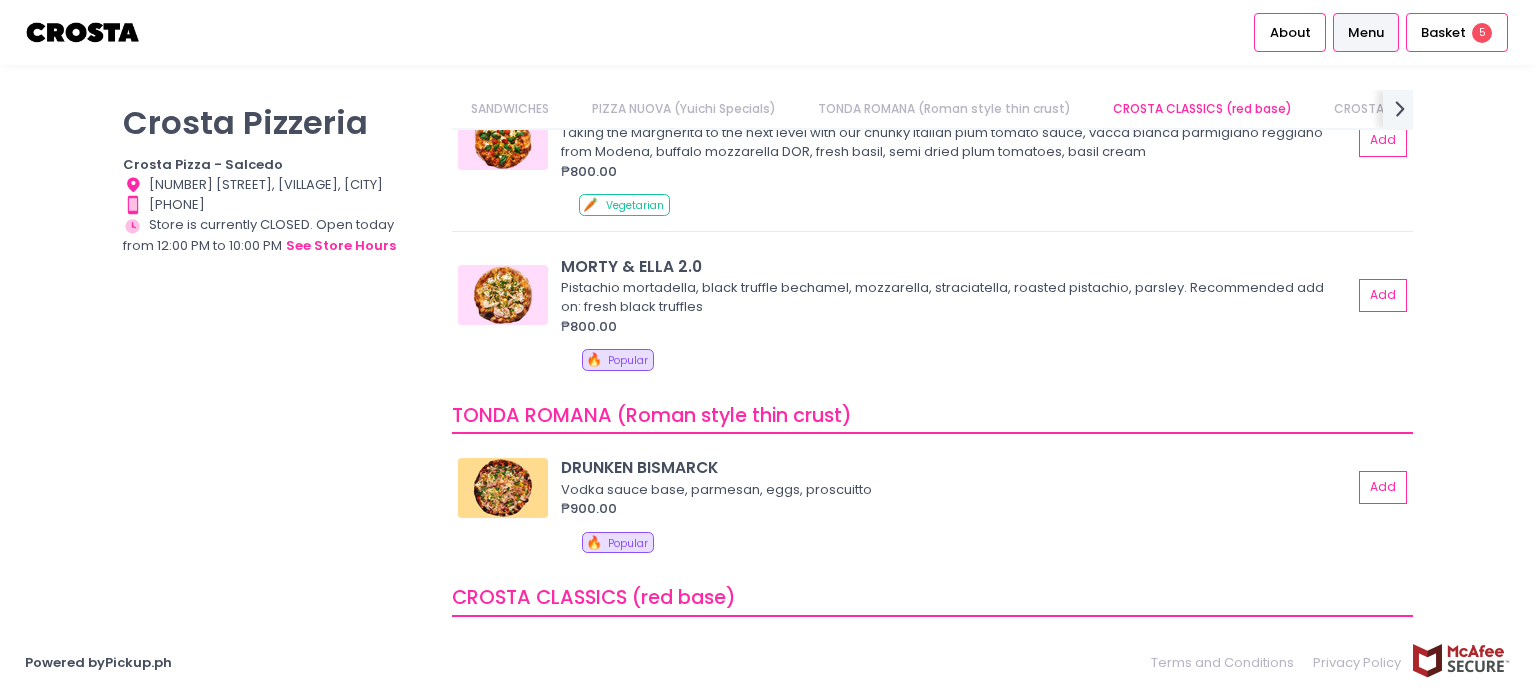scroll, scrollTop: 0, scrollLeft: 0, axis: both 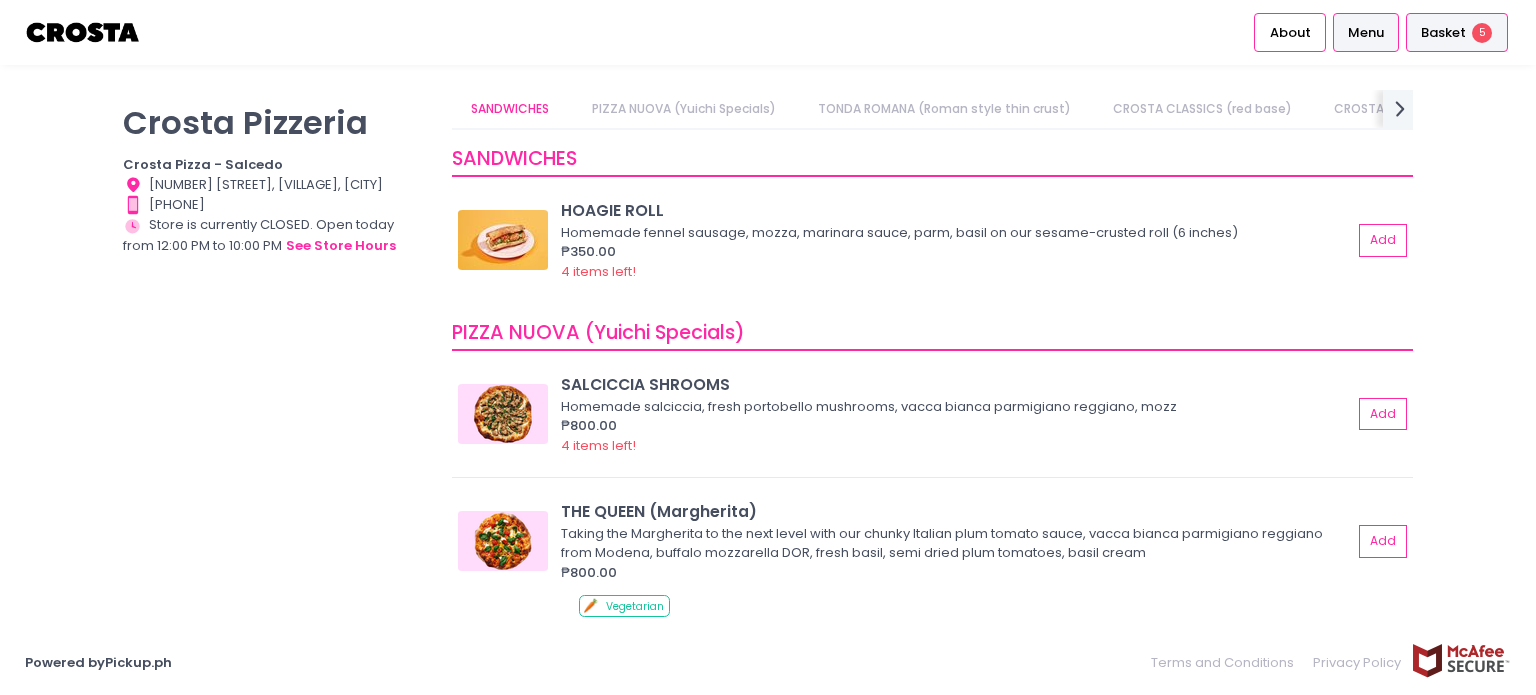 click on "Basket" at bounding box center (1443, 33) 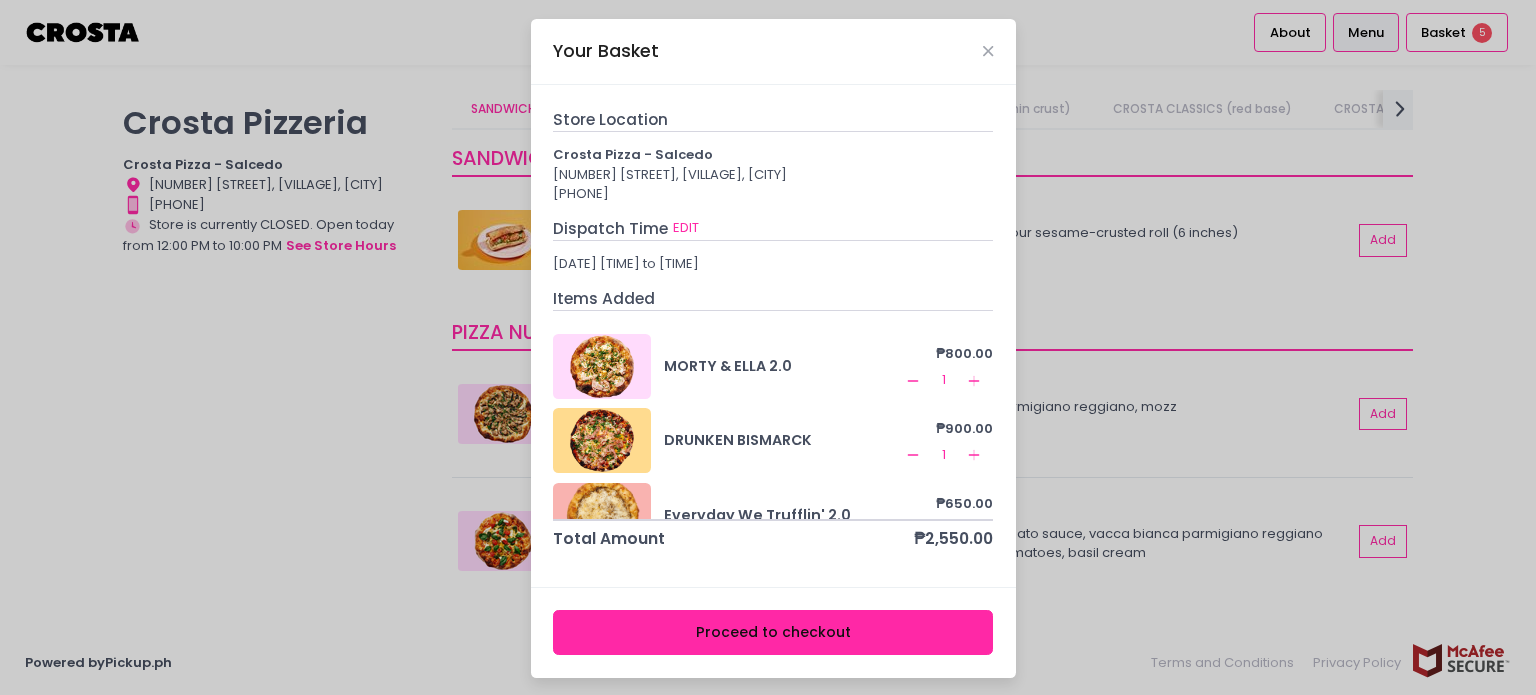 scroll, scrollTop: 8, scrollLeft: 0, axis: vertical 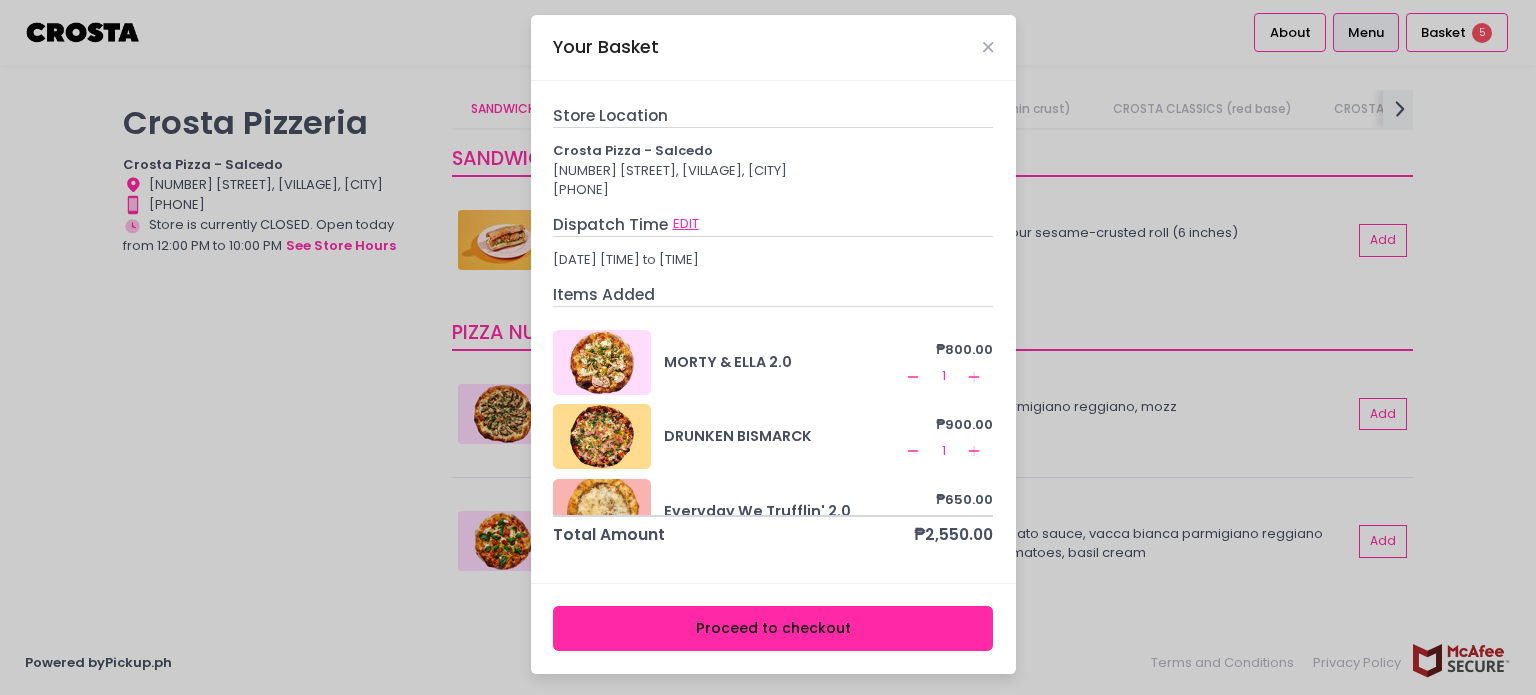 click on "EDIT" at bounding box center [686, 224] 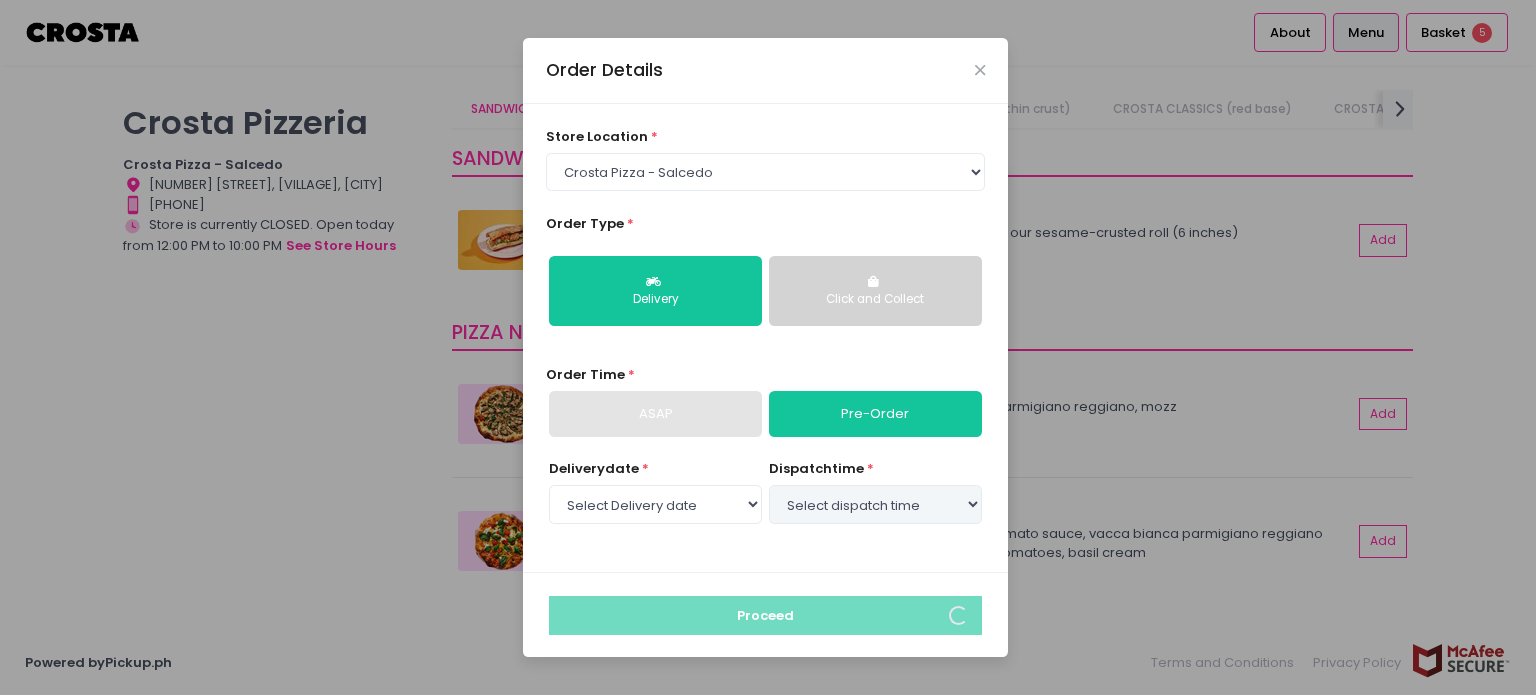 select on "[DATE]" 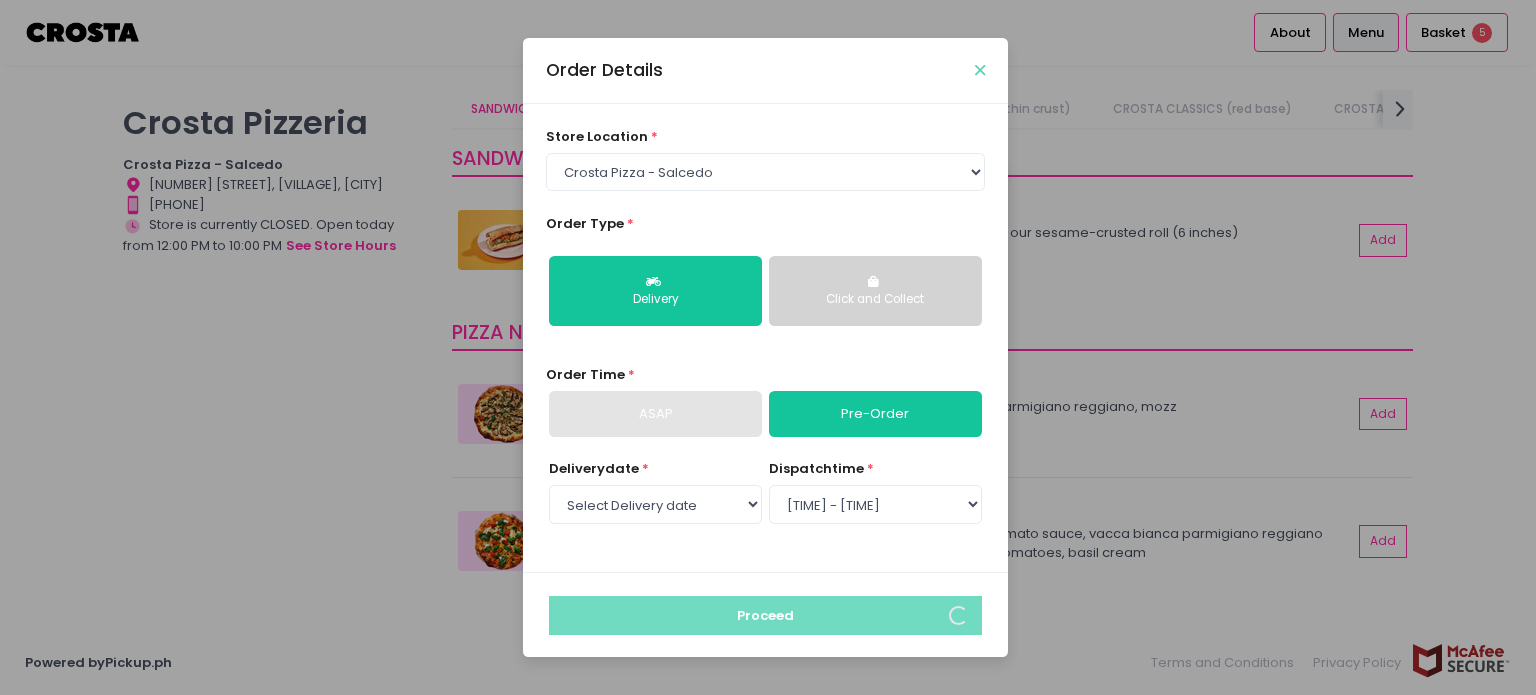 click at bounding box center (980, 70) 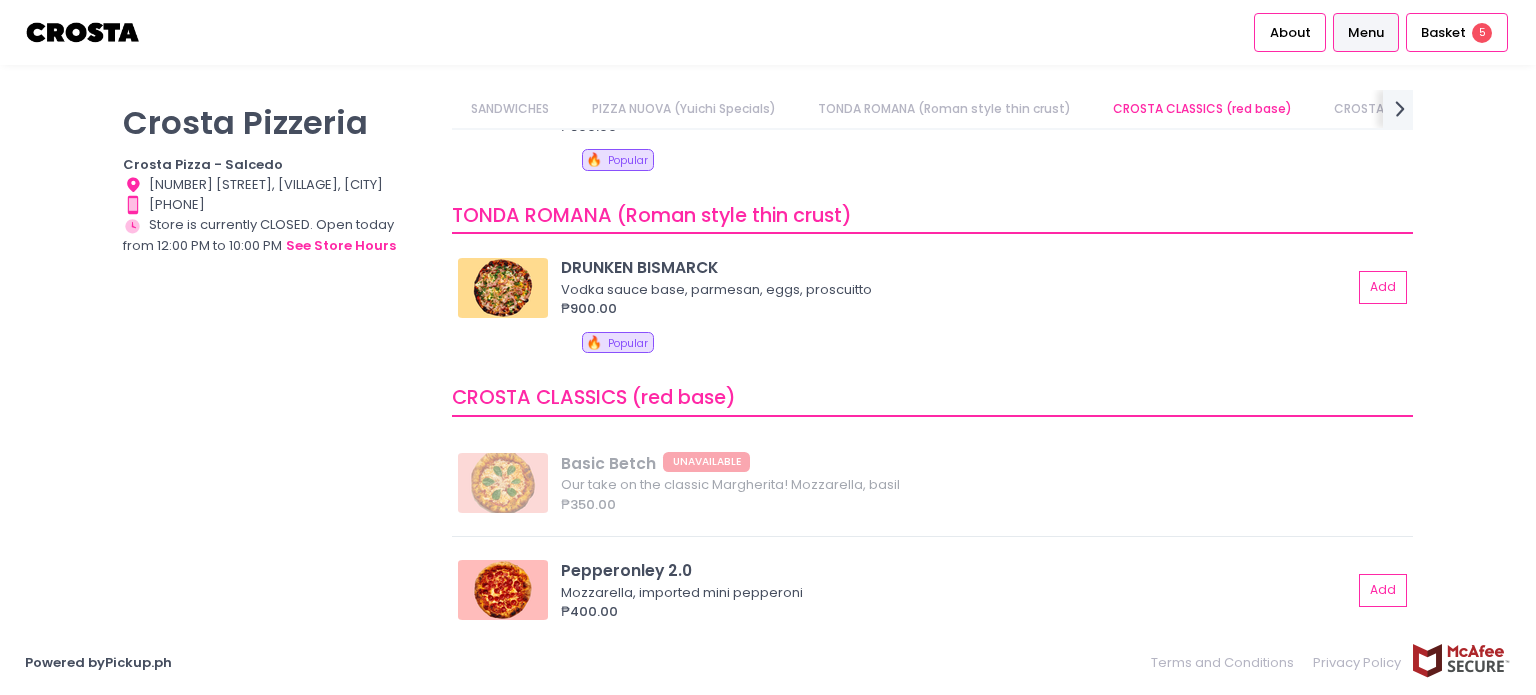 scroll, scrollTop: 1165, scrollLeft: 0, axis: vertical 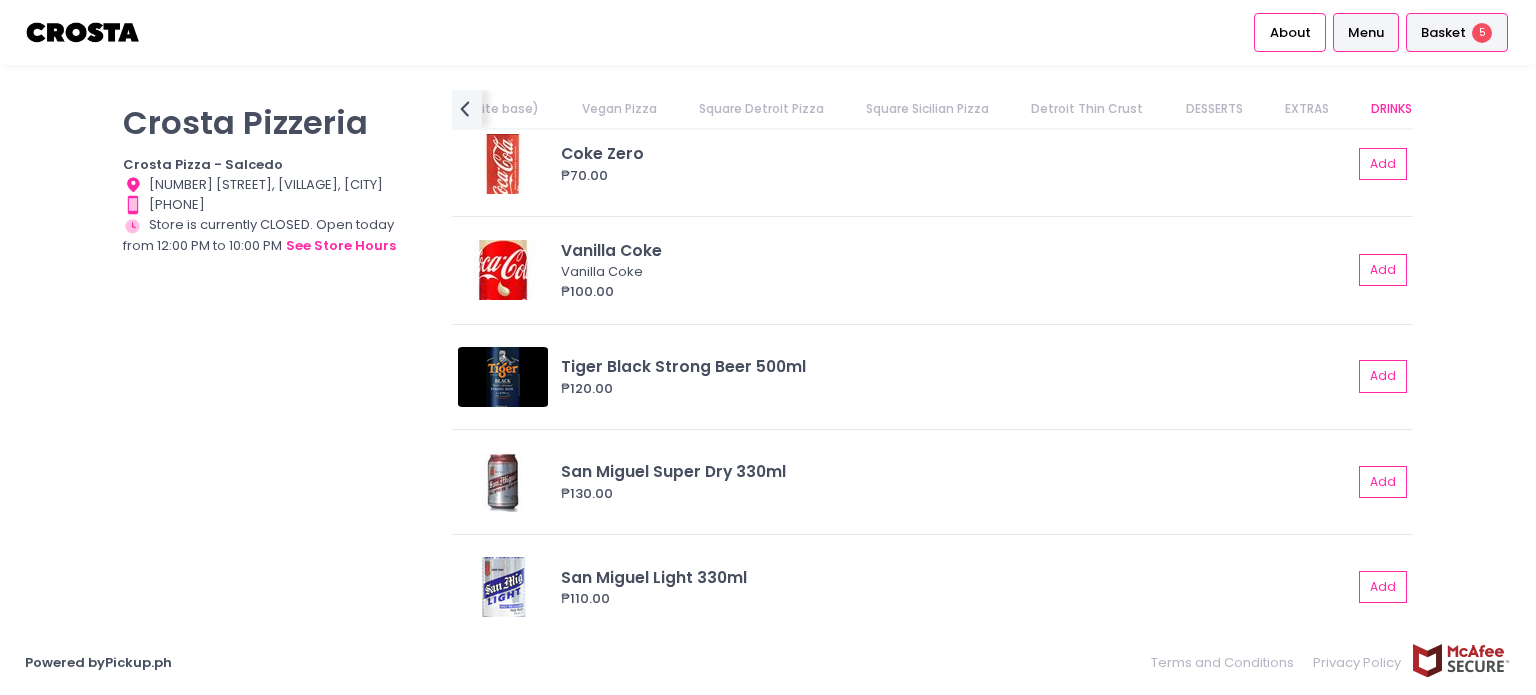 click on "Basket" at bounding box center [1443, 33] 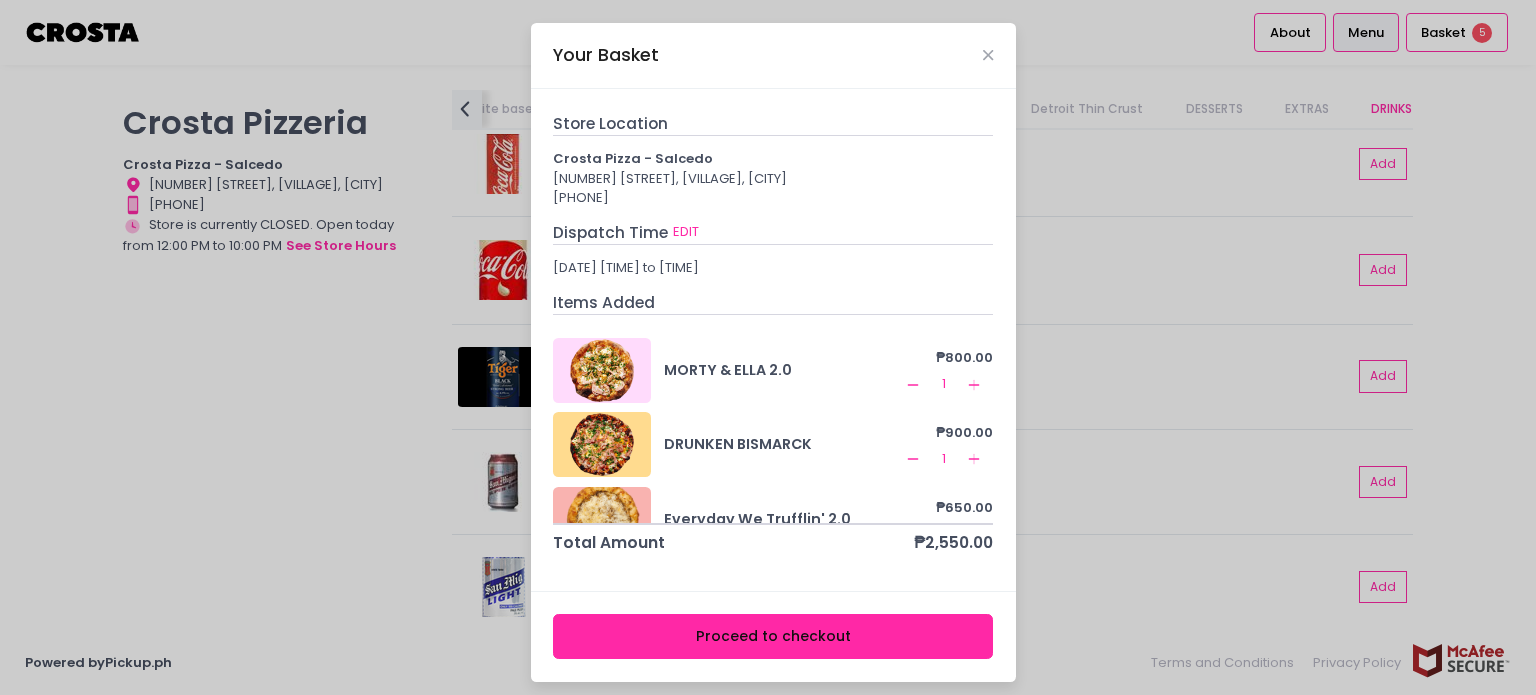 click on "Your Basket" at bounding box center (773, 56) 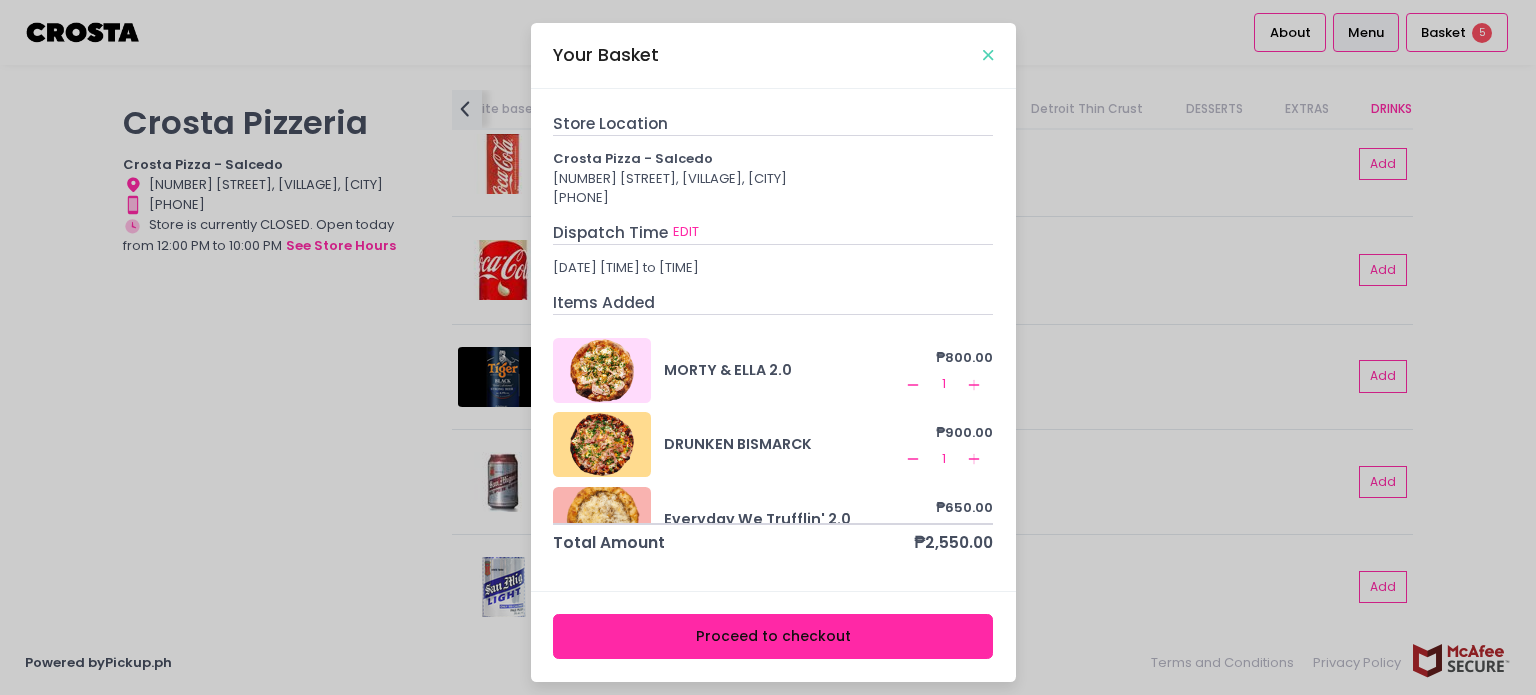 click at bounding box center (988, 55) 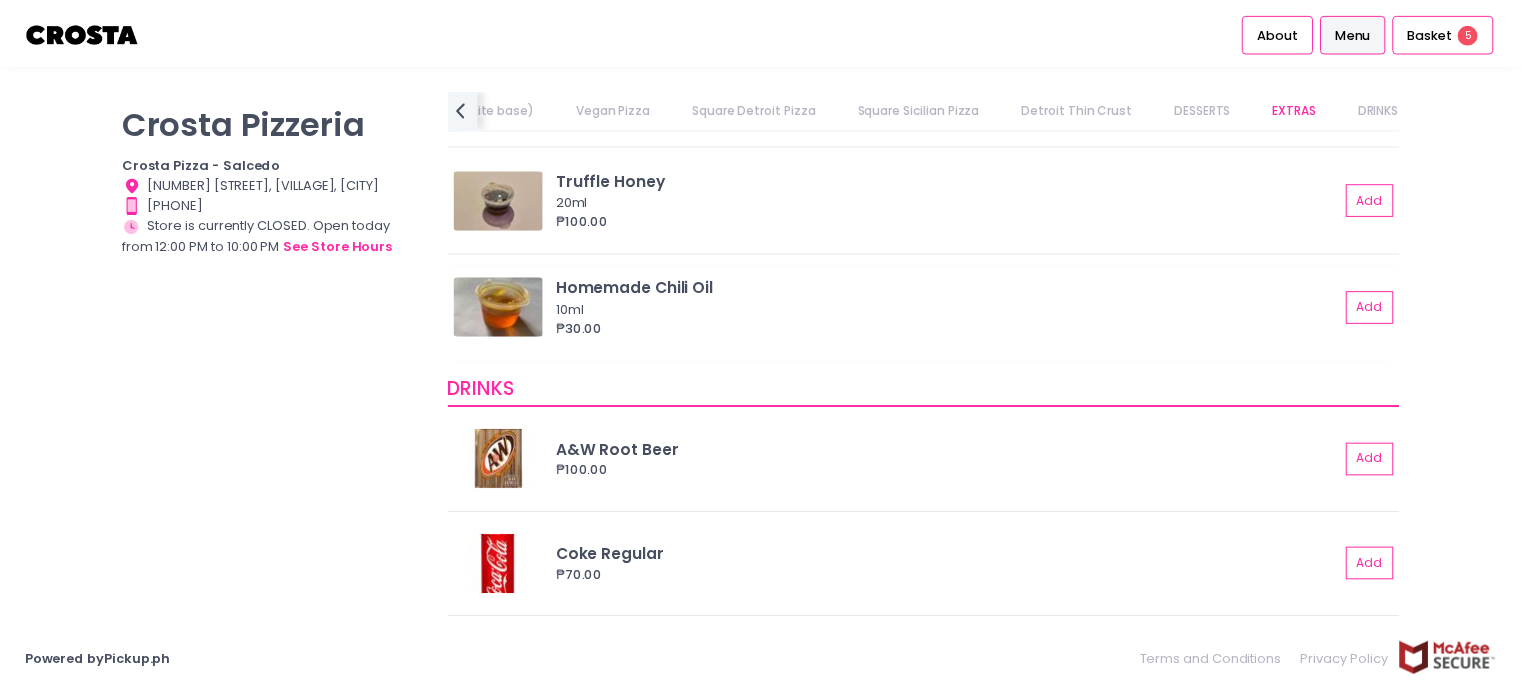 scroll, scrollTop: 4520, scrollLeft: 0, axis: vertical 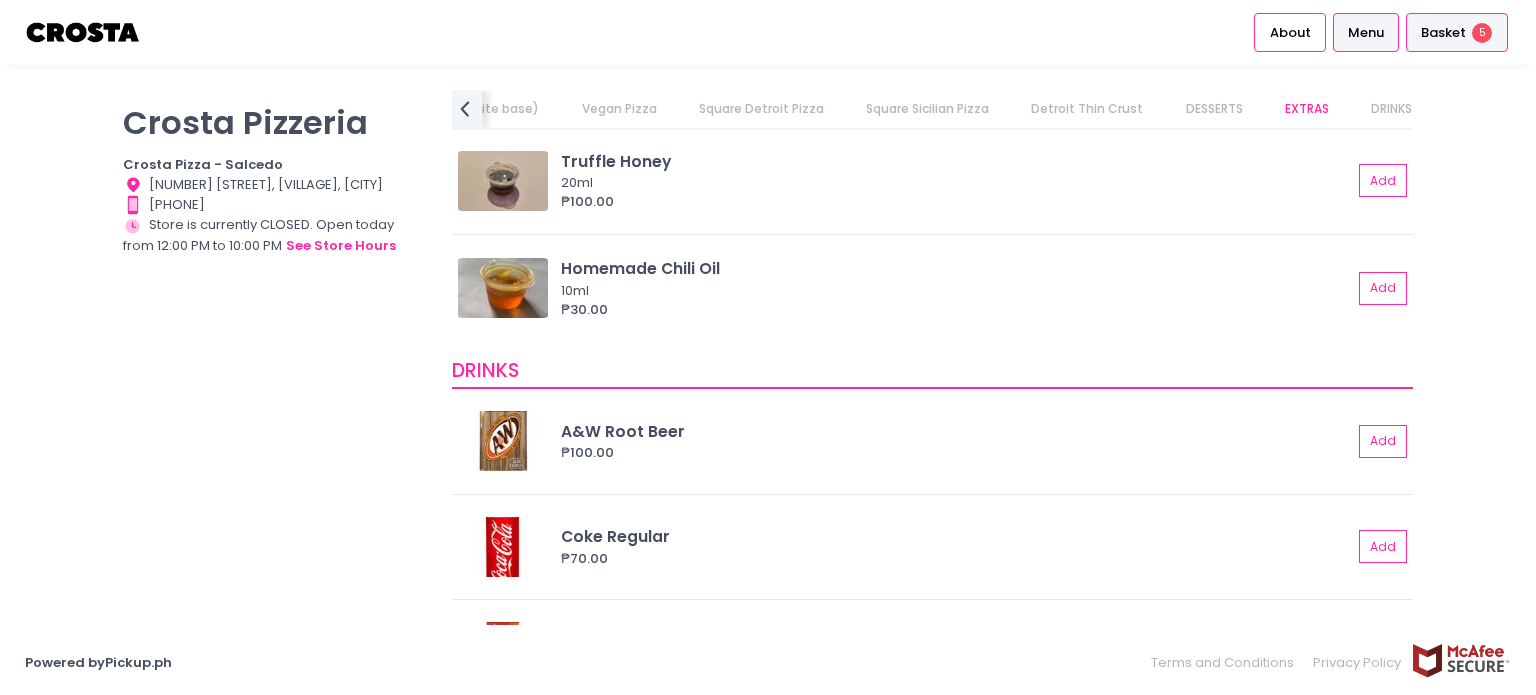 click on "Basket" at bounding box center [1443, 33] 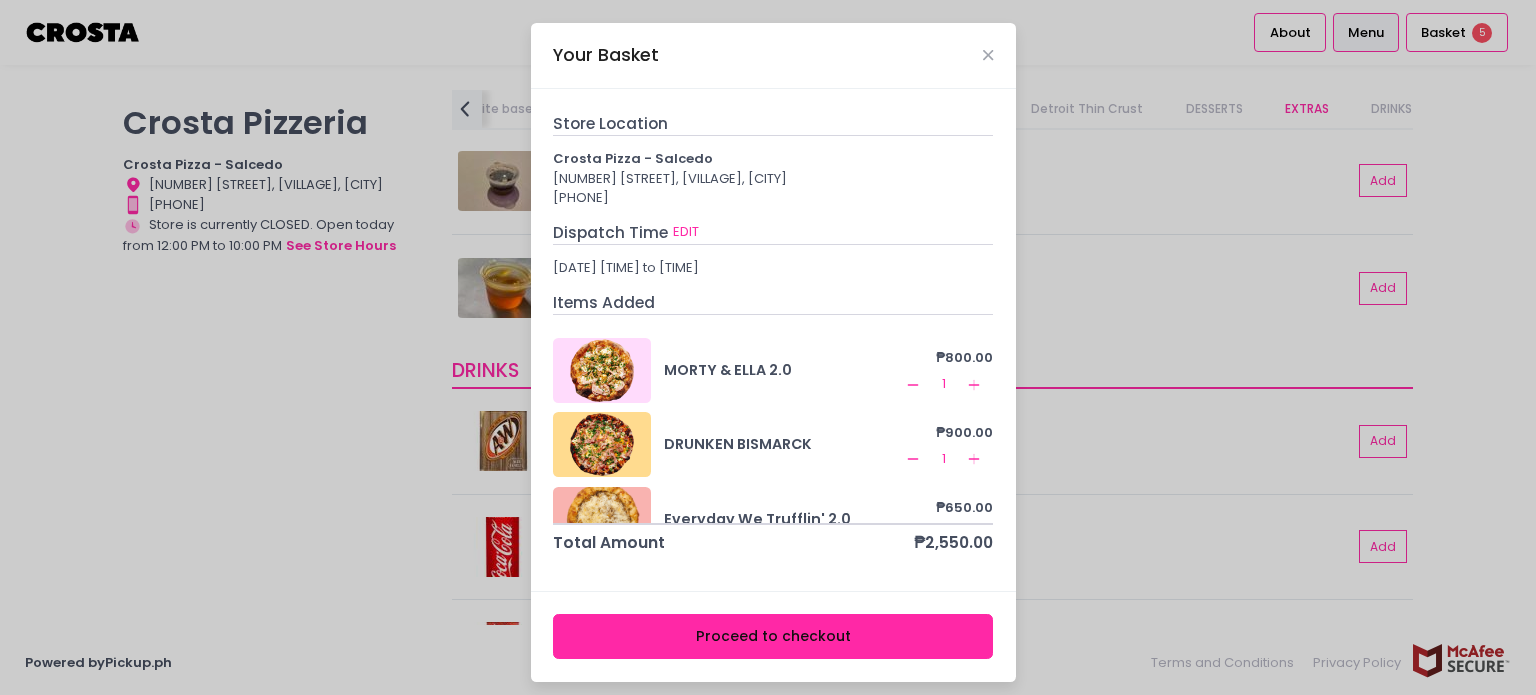 drag, startPoint x: 776, startPoint y: 622, endPoint x: 784, endPoint y: 609, distance: 15.264338 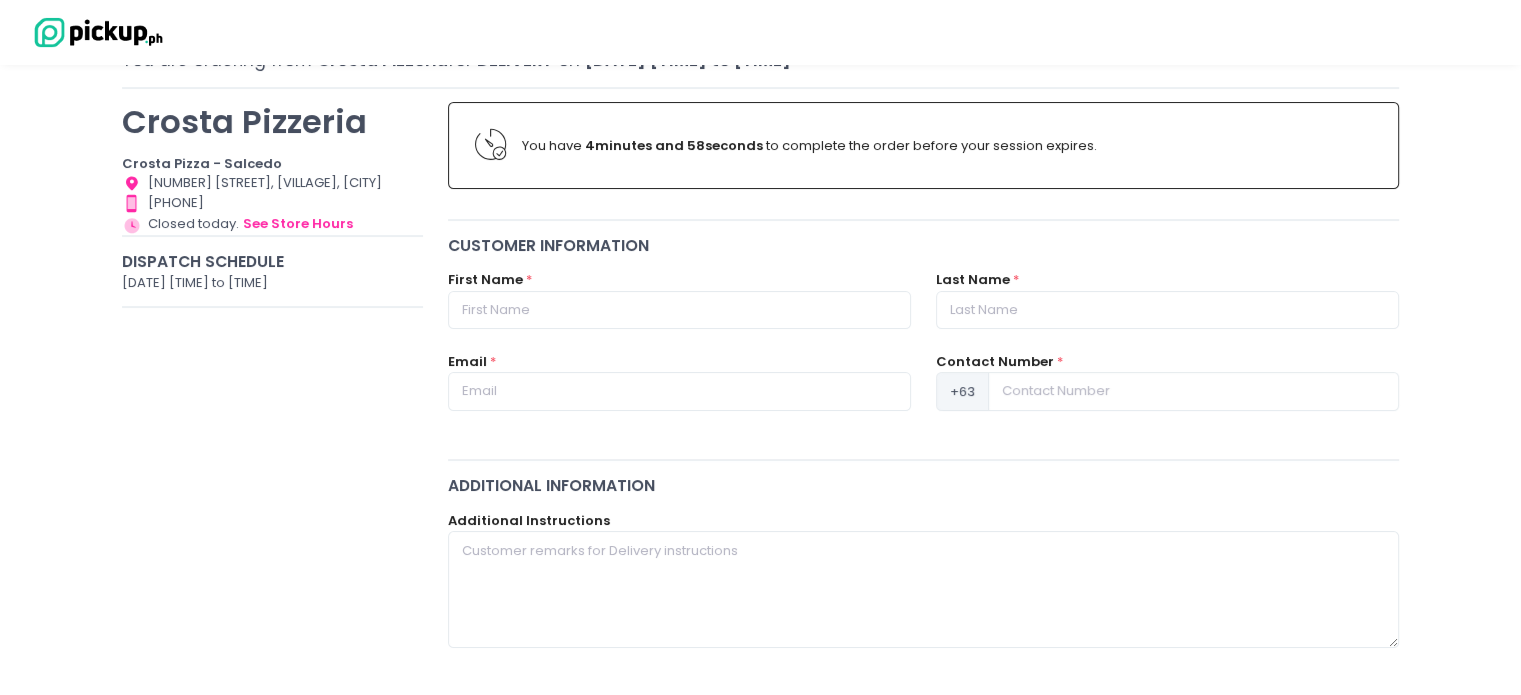 scroll, scrollTop: 200, scrollLeft: 0, axis: vertical 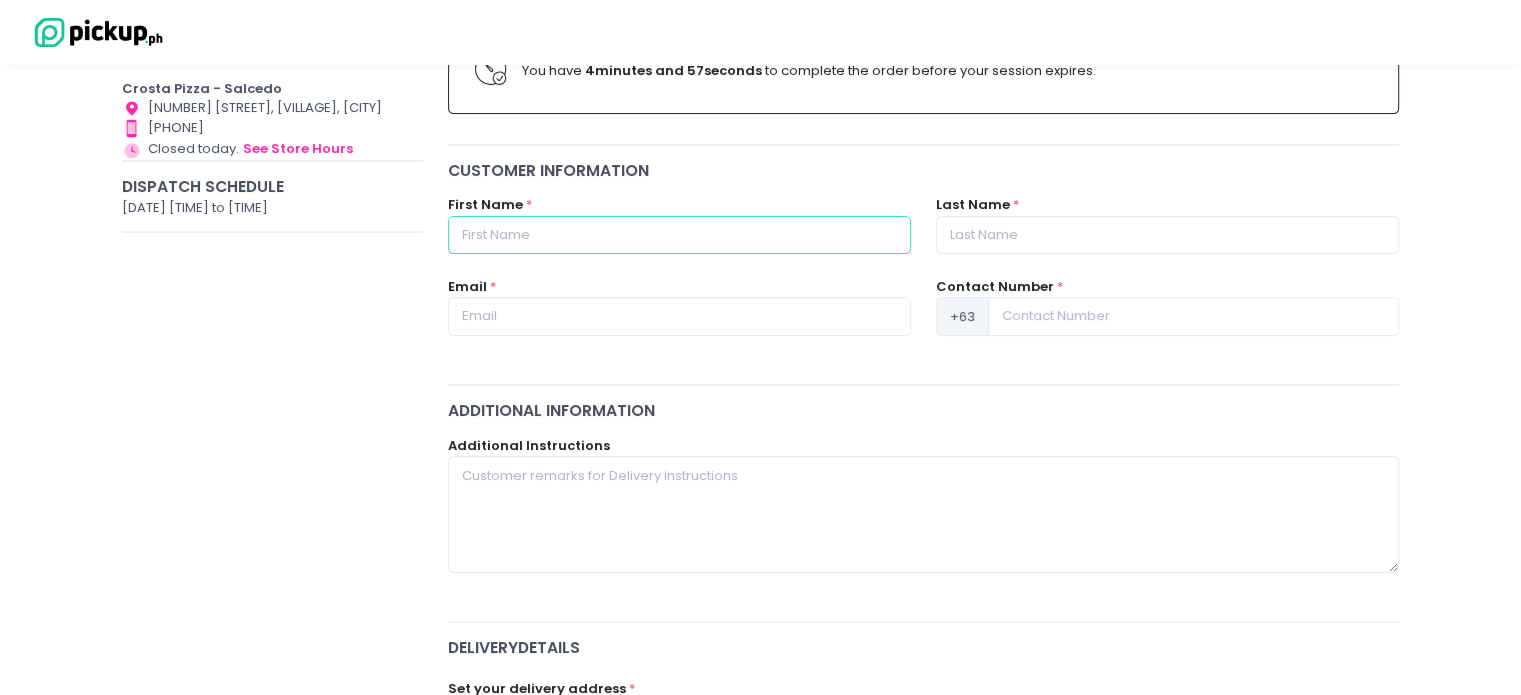 click at bounding box center [679, 235] 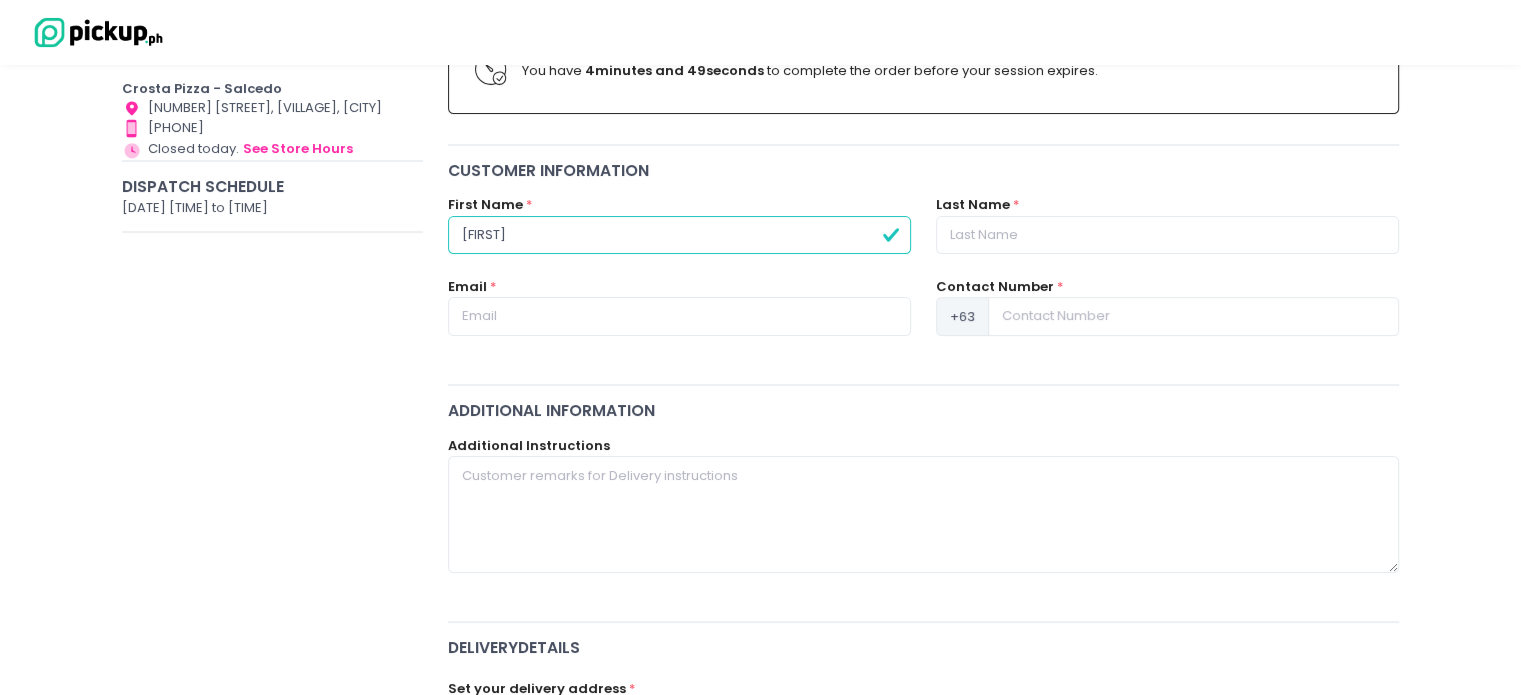 type on "[FIRST]" 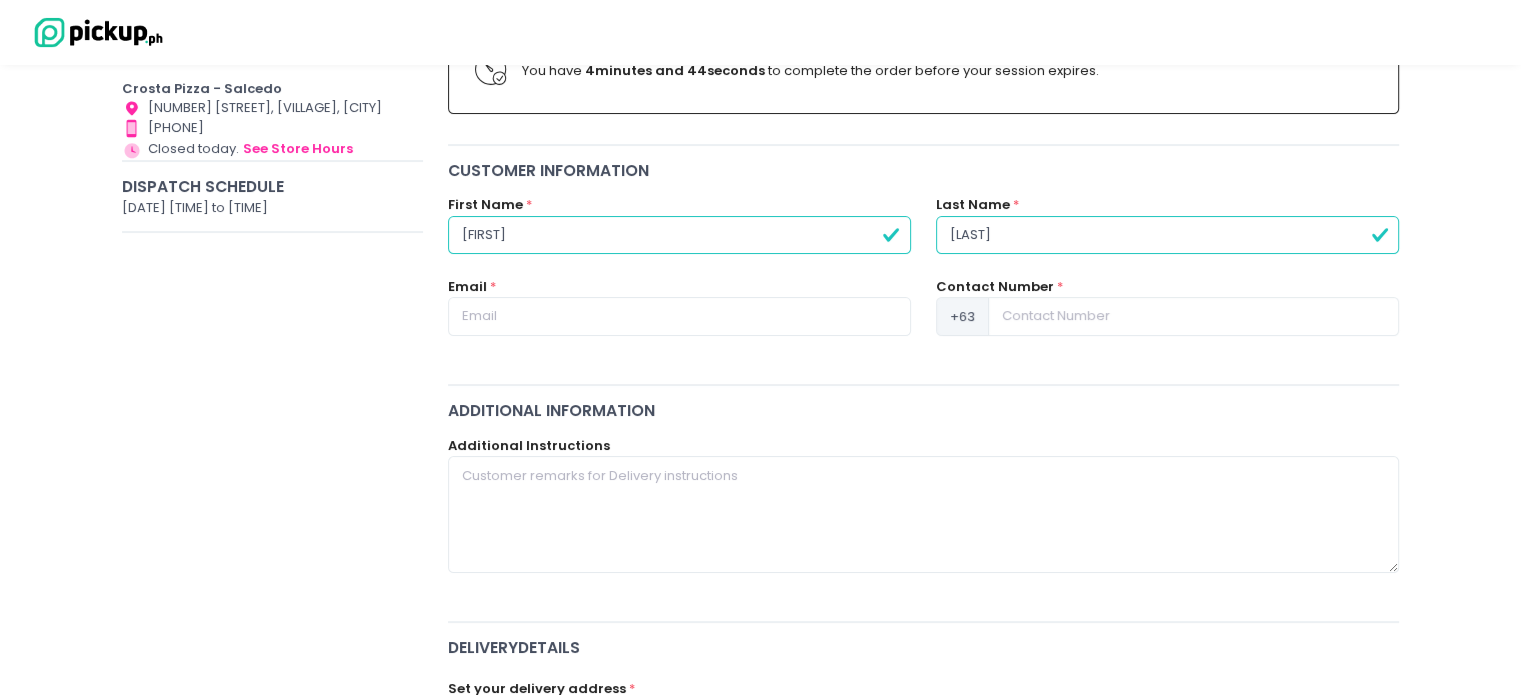 type on "[LAST]" 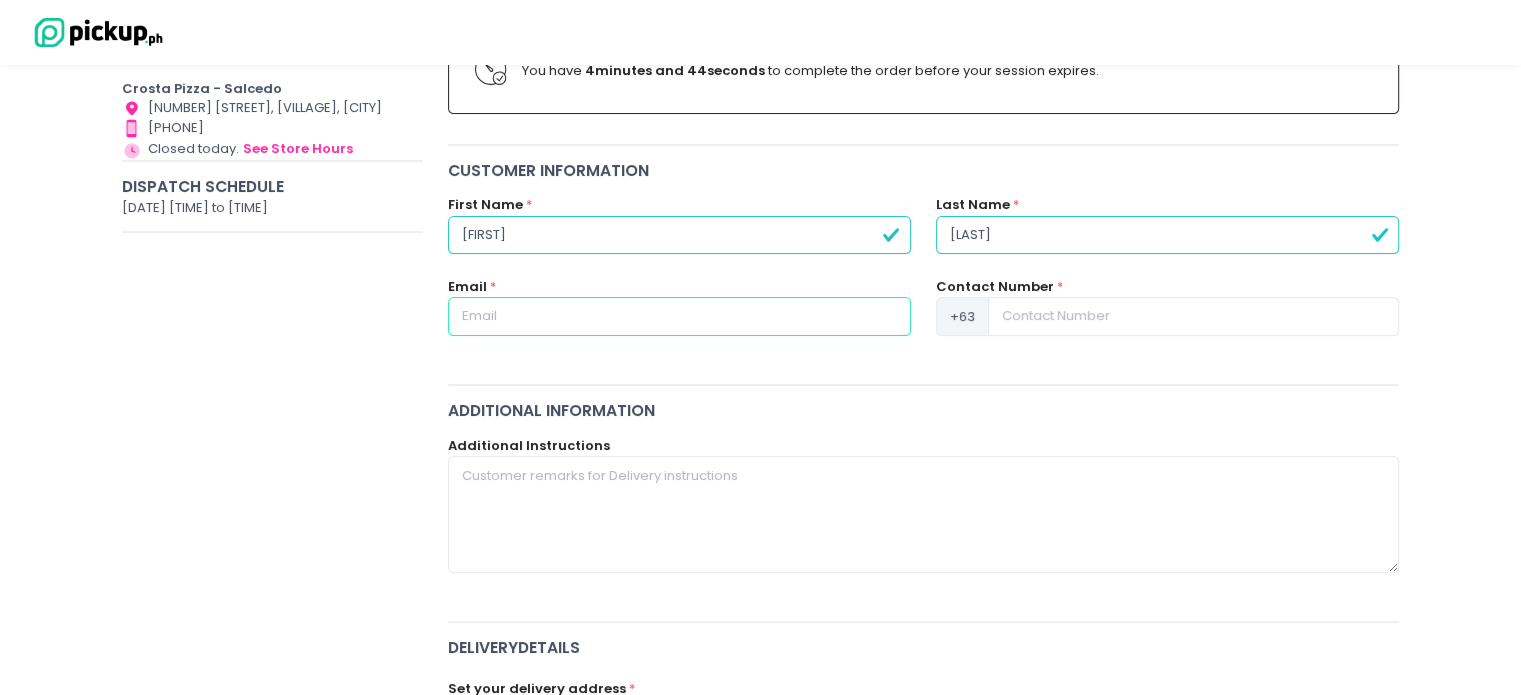 click at bounding box center (679, 316) 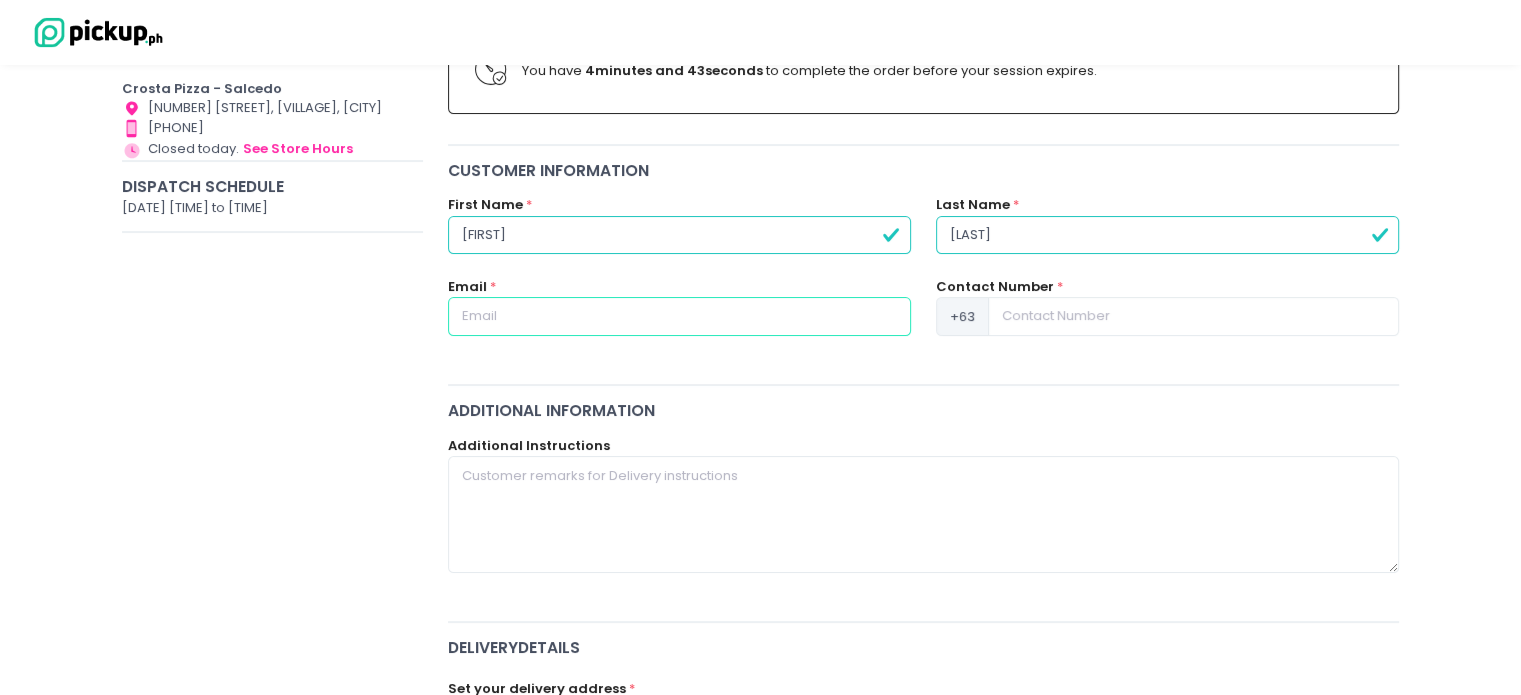 click at bounding box center (679, 316) 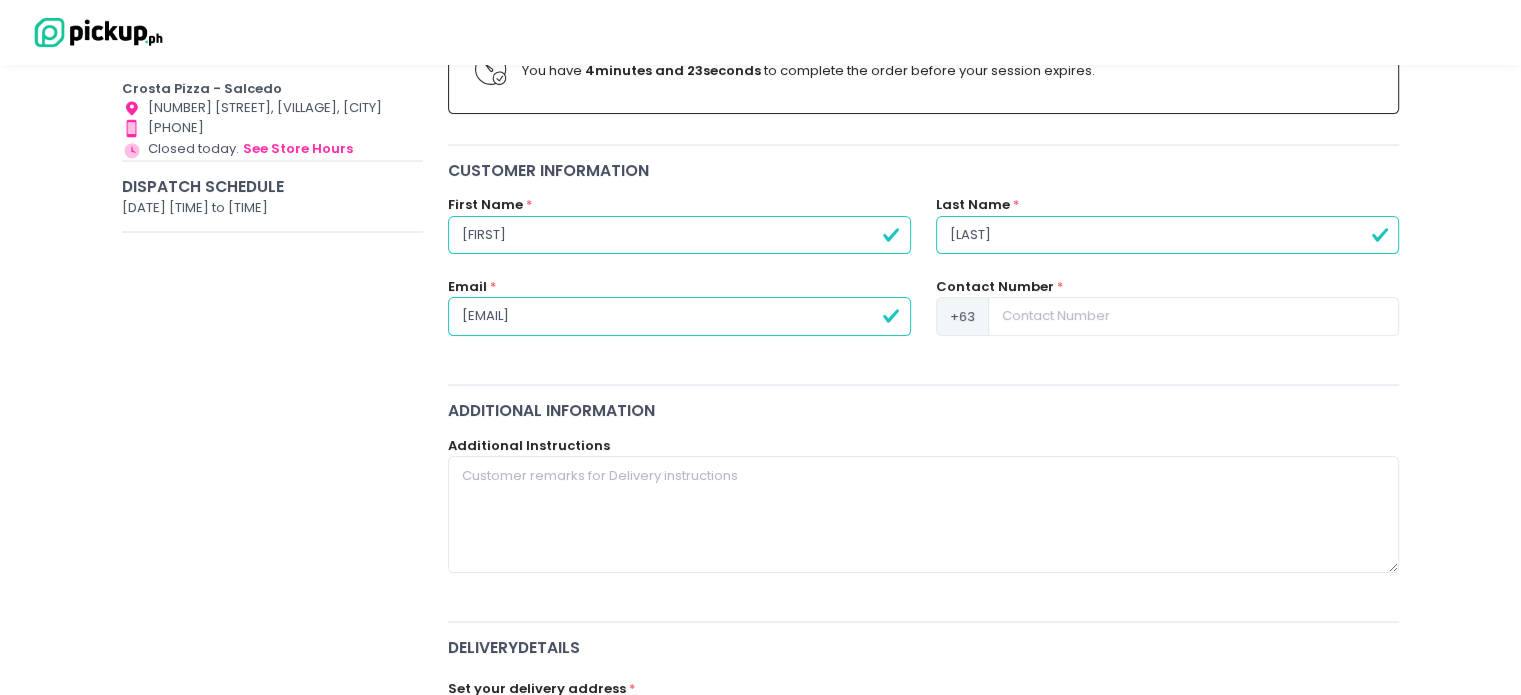 type on "[EMAIL]" 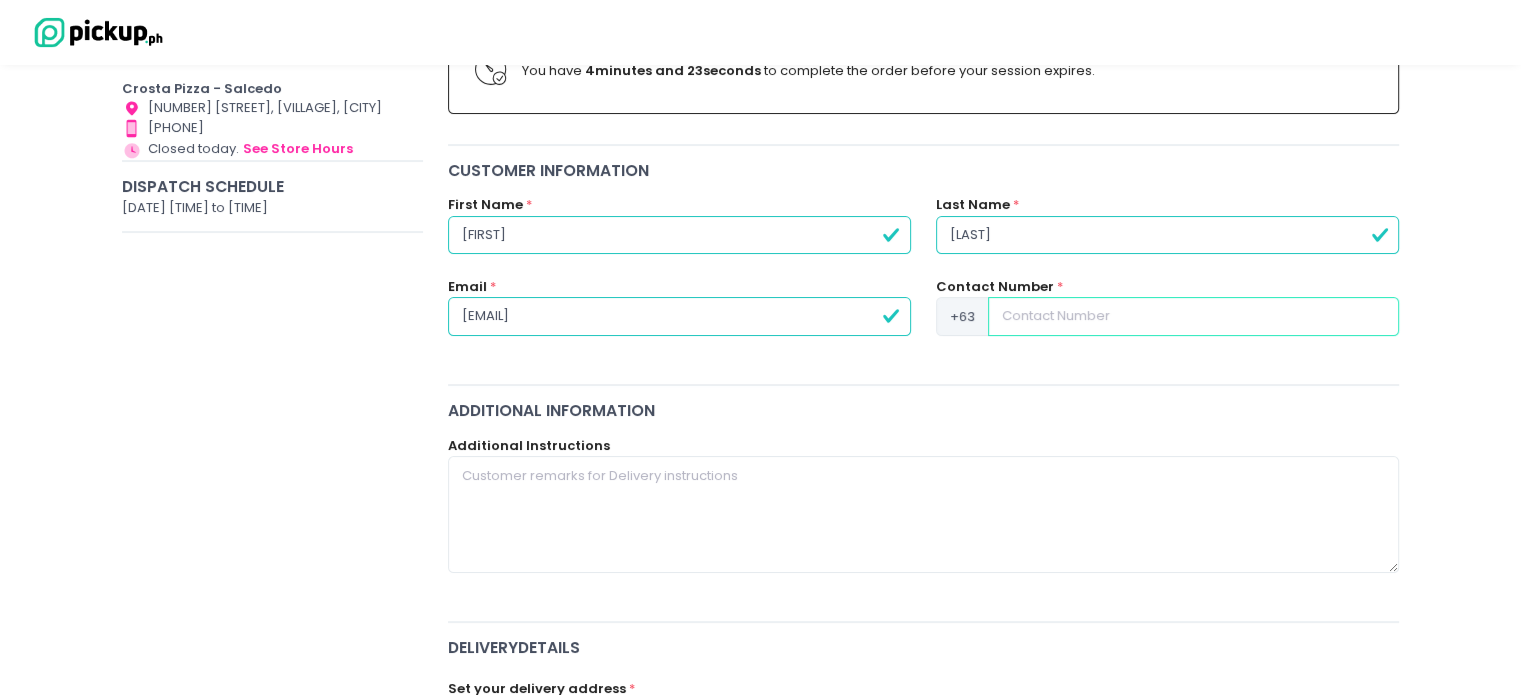 click at bounding box center (1193, 316) 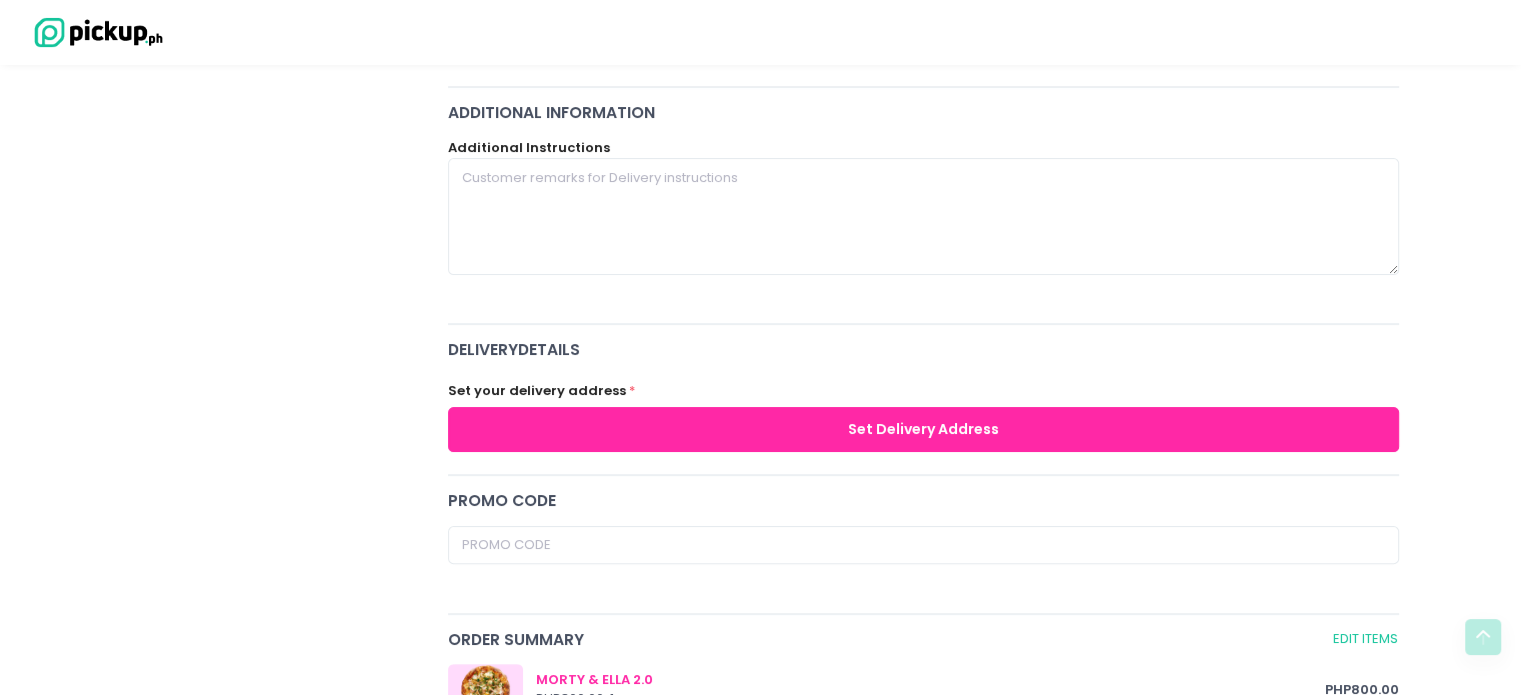 scroll, scrollTop: 500, scrollLeft: 0, axis: vertical 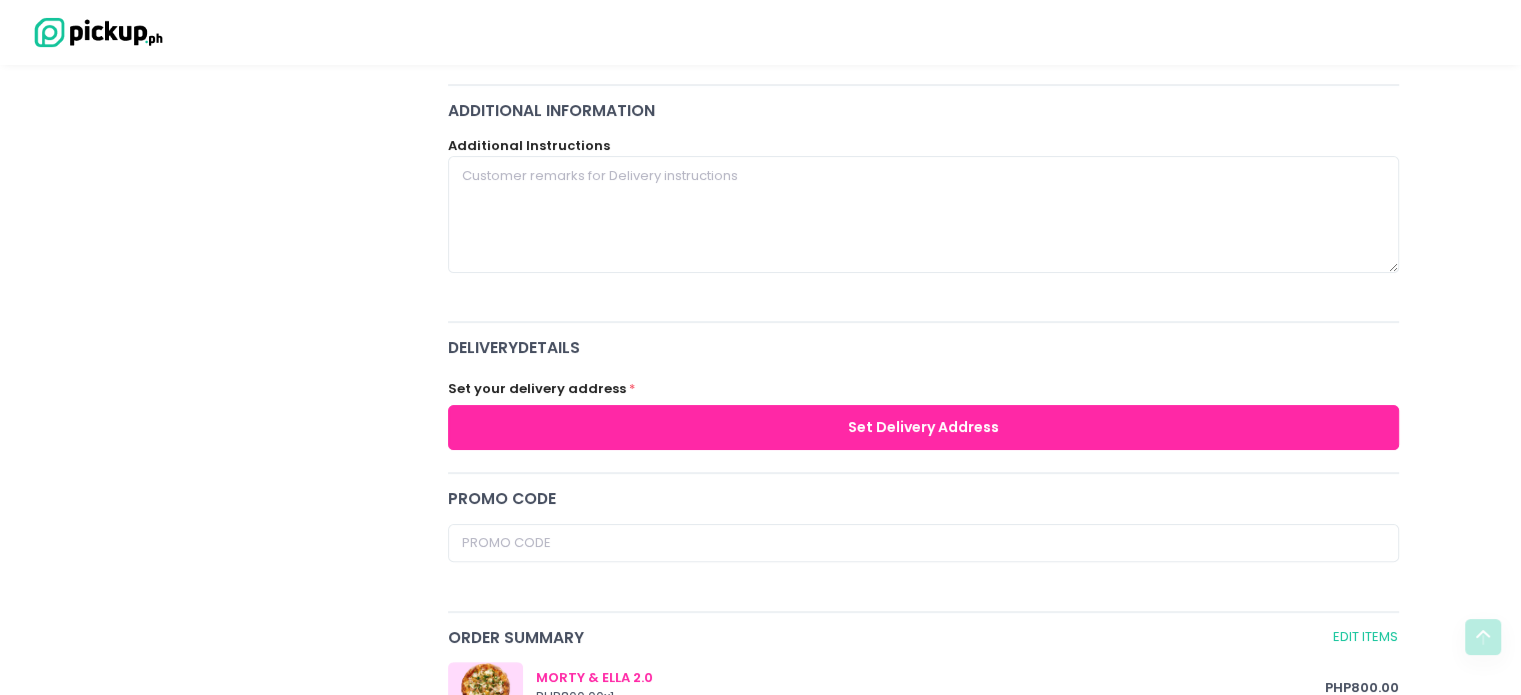type on "[PHONE]" 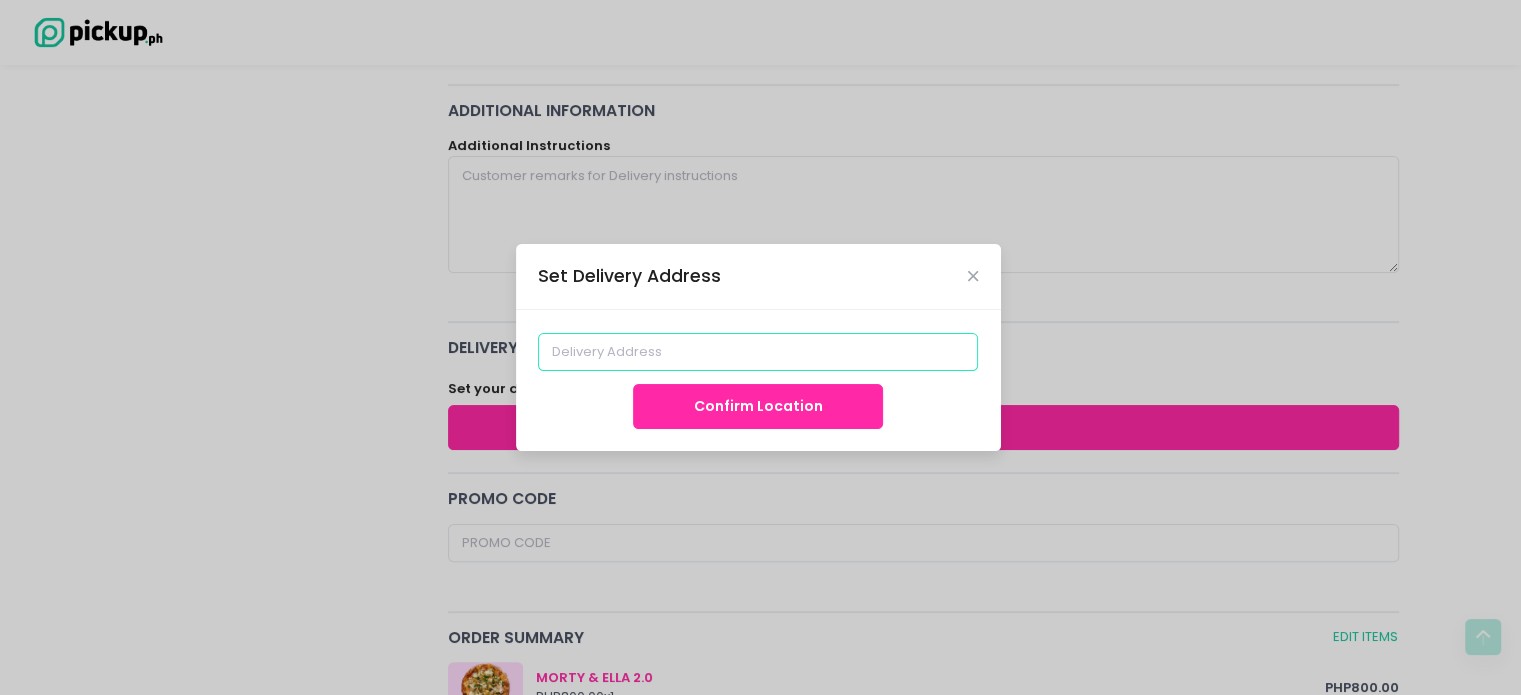 click at bounding box center [758, 352] 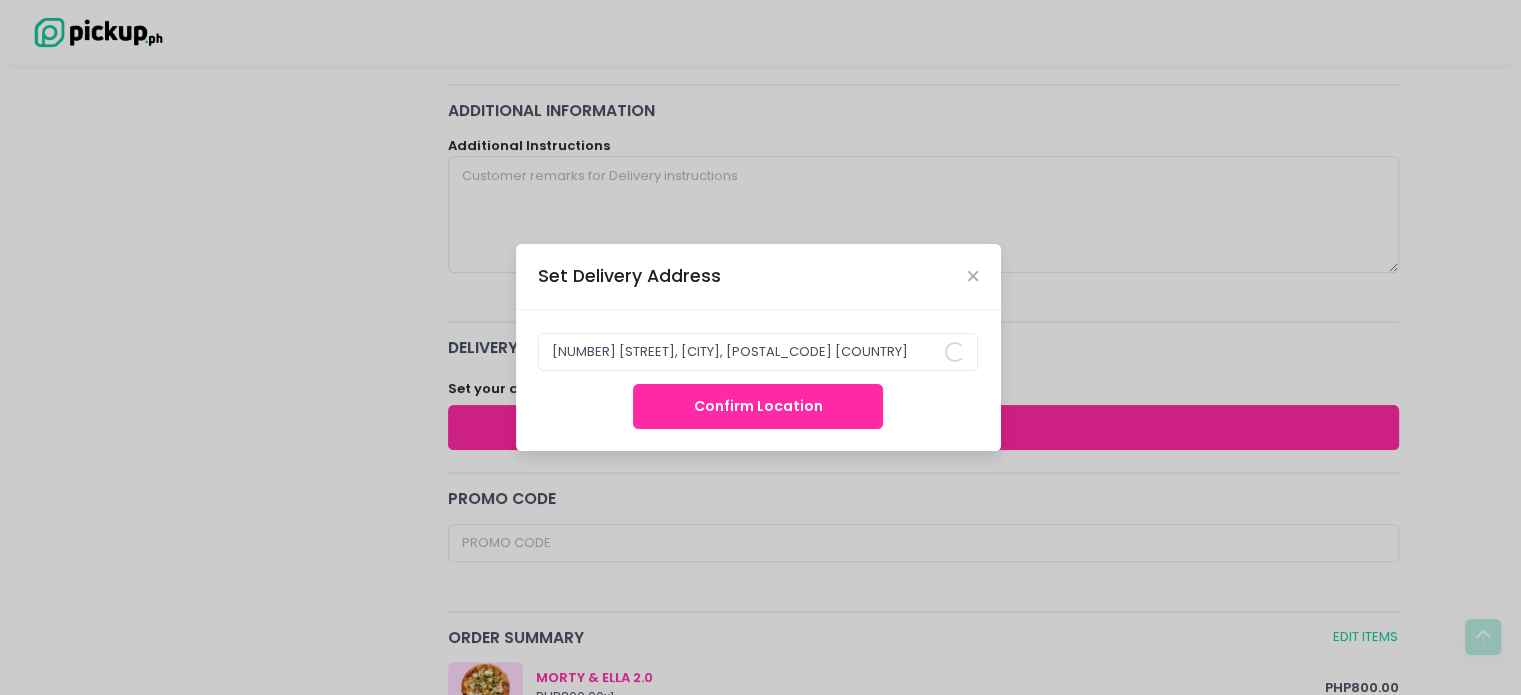 click on "Set Delivery Address [NUMBER] [STREET], [CITY], [POSTAL_CODE] [COUNTRY] Confirm Location" at bounding box center [760, 347] 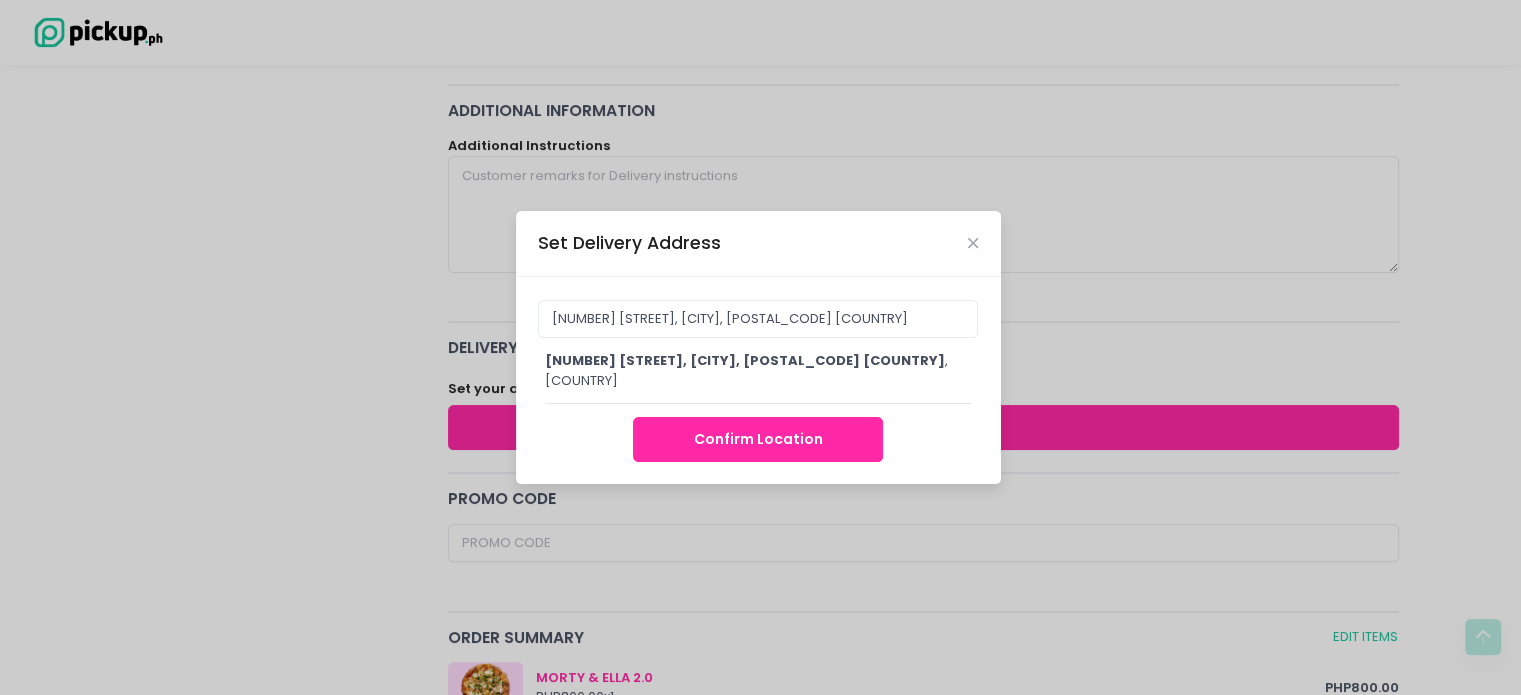 click on "[NUMBER] [STREET], [CITY], [POSTAL_CODE] [COUNTRY]" at bounding box center [745, 360] 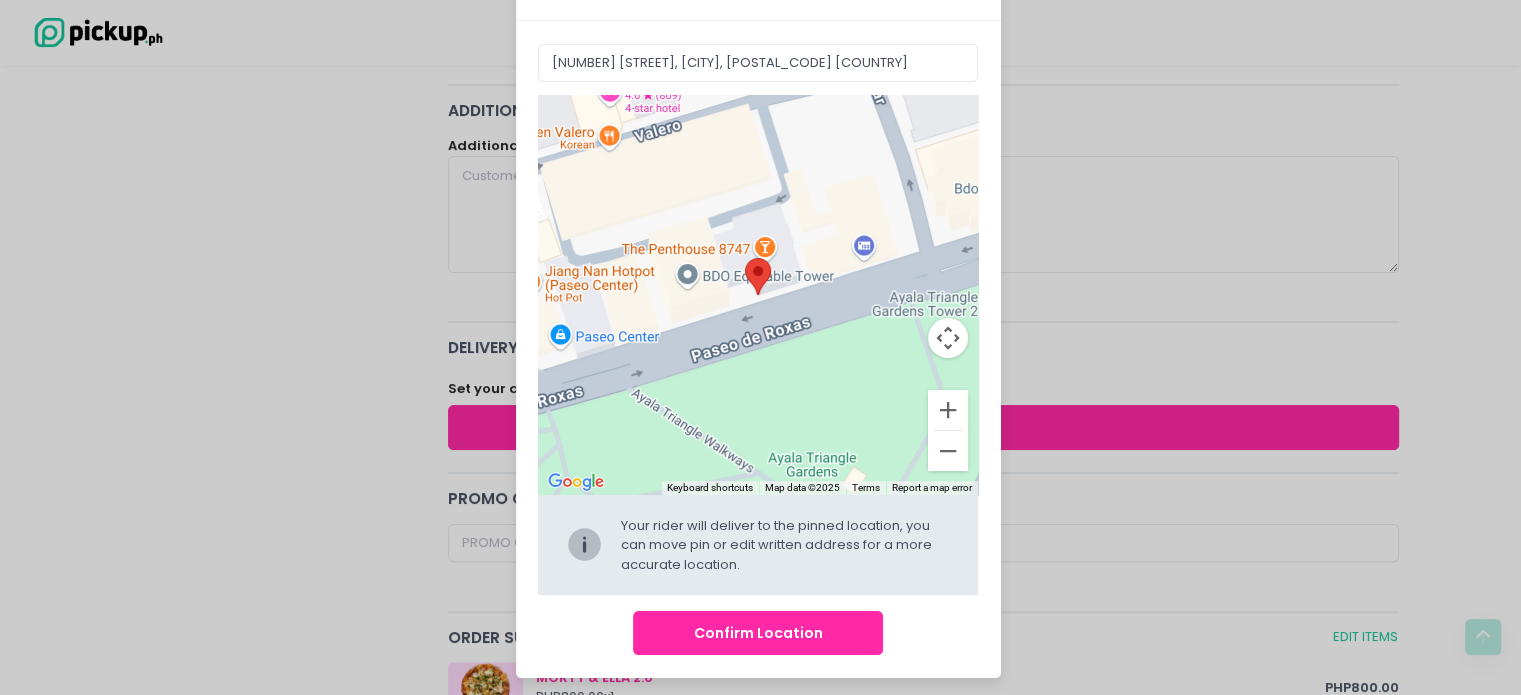 scroll, scrollTop: 72, scrollLeft: 0, axis: vertical 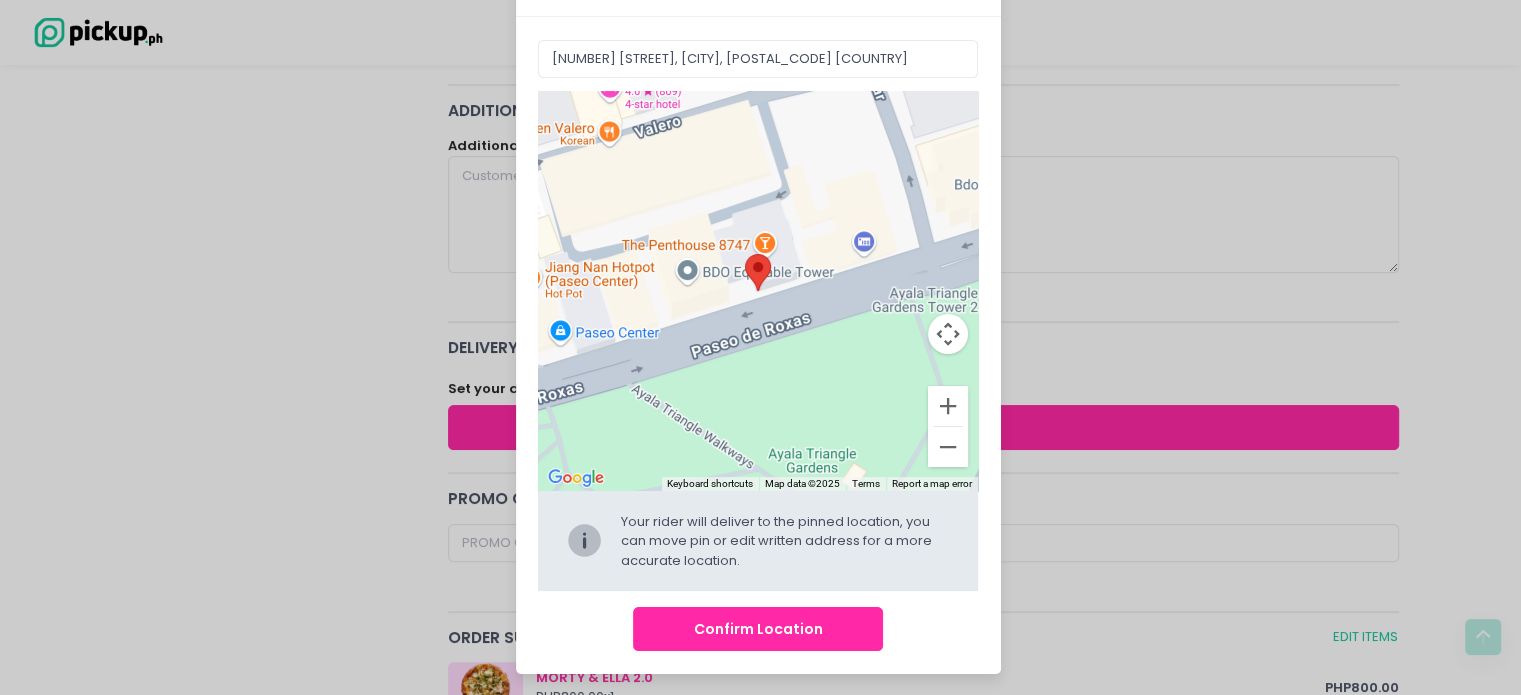 click on "Confirm Location" at bounding box center (758, 629) 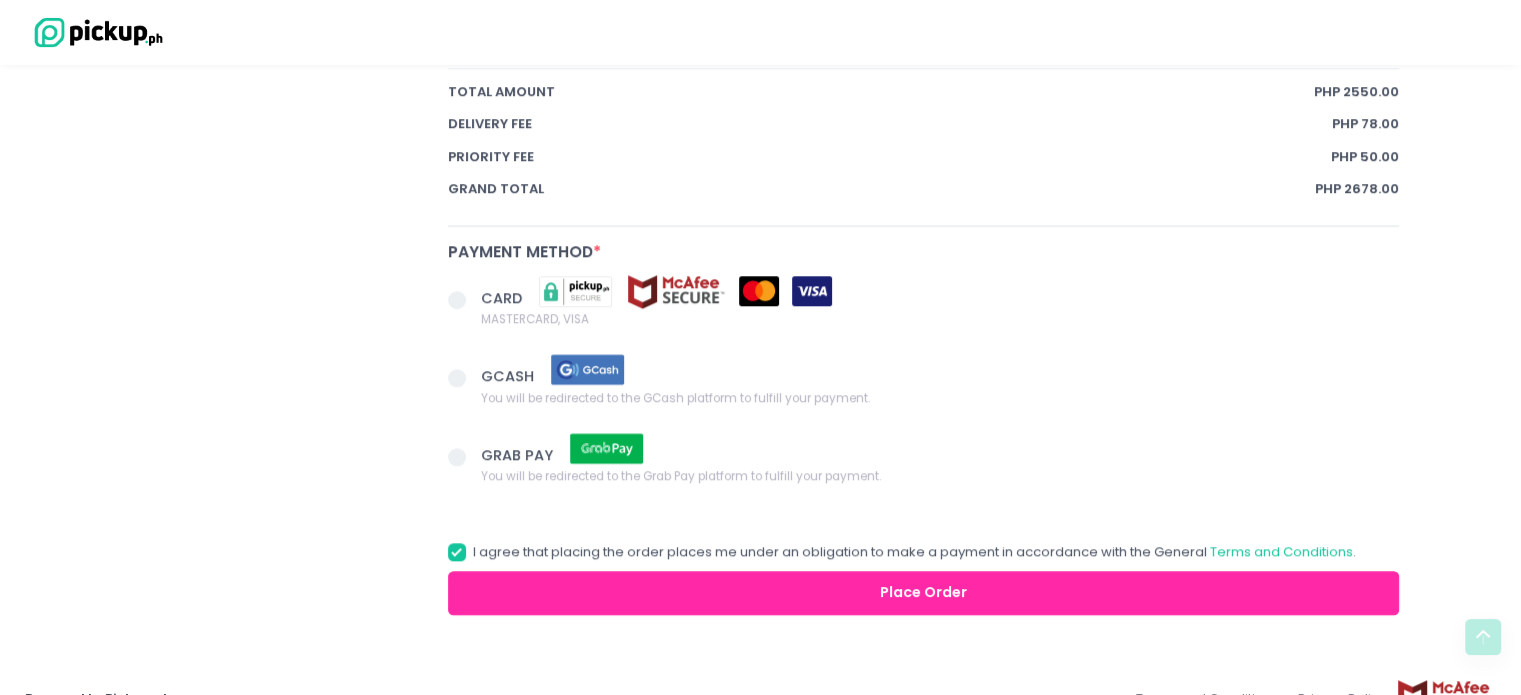 scroll, scrollTop: 1500, scrollLeft: 0, axis: vertical 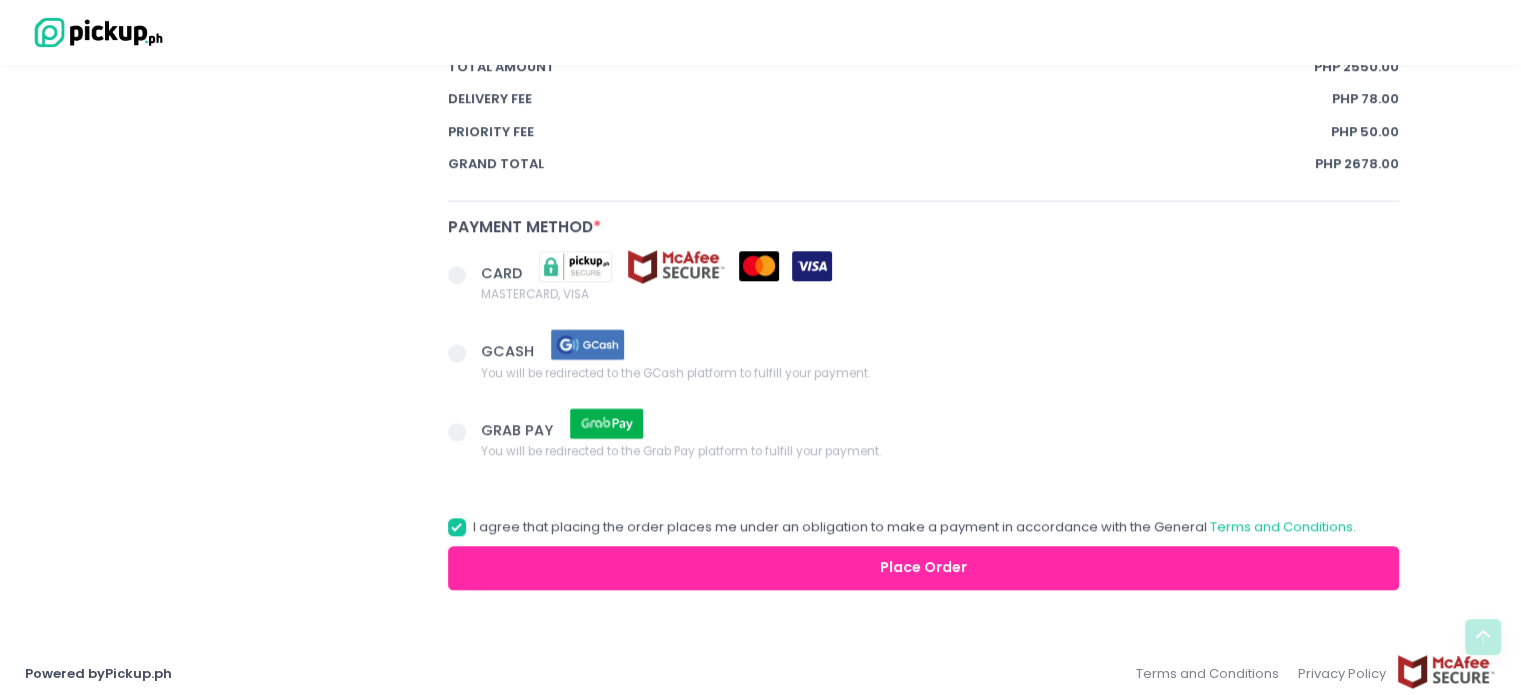 click at bounding box center (457, 353) 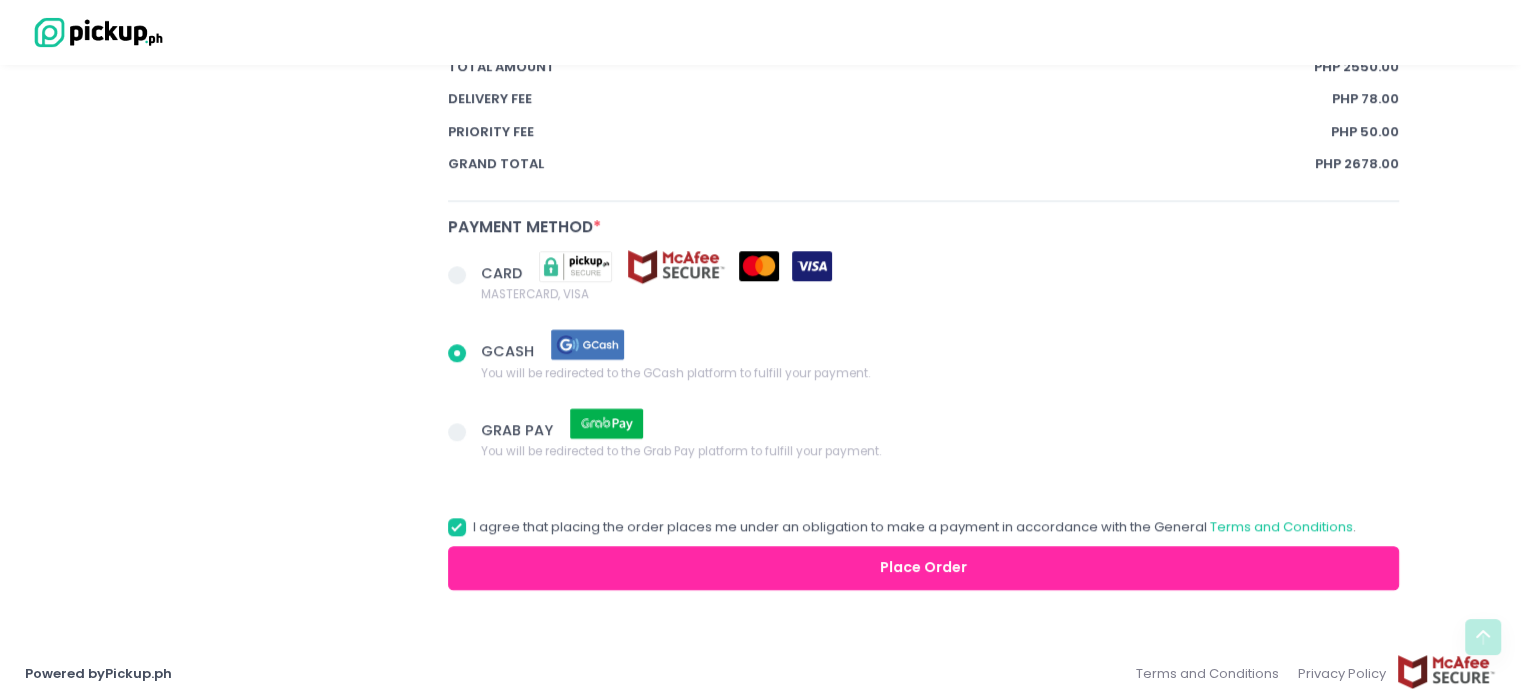 click on "Place Order" at bounding box center (924, 568) 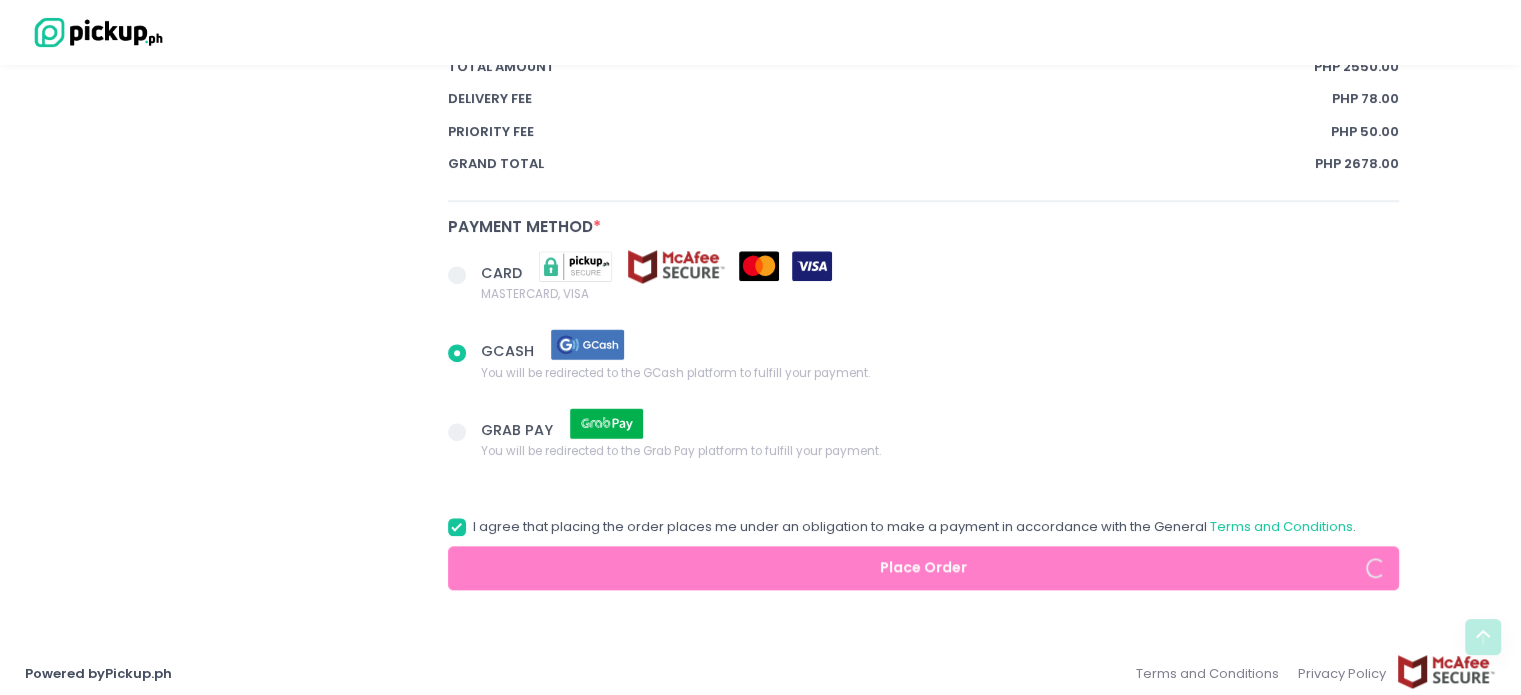 radio on "true" 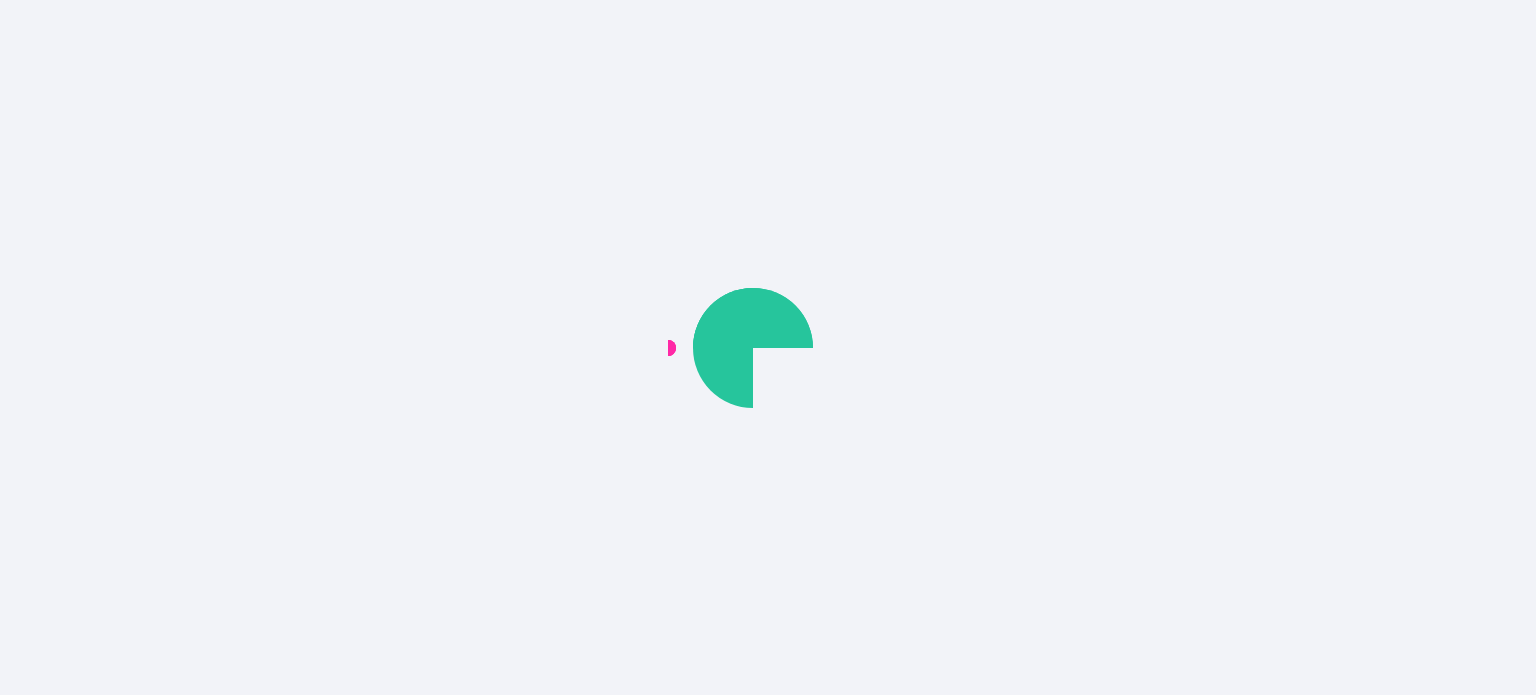 scroll, scrollTop: 0, scrollLeft: 0, axis: both 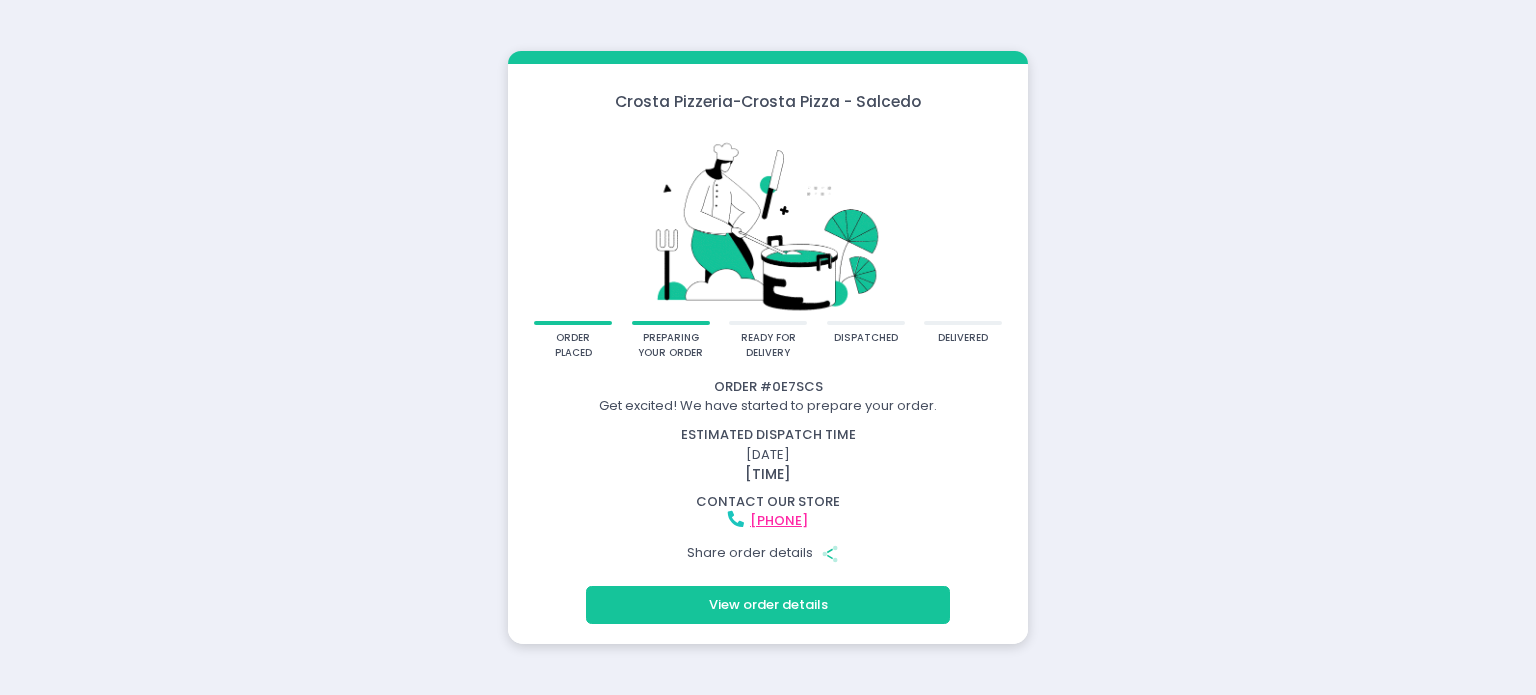 click on "Crosta Pizzeria  -  Crosta Pizza - Salcedo order placed preparing your order ready for delivery dispatched delivered Order   # 0E7SCS Get excited! We have started to prepare your order. estimated dispatch time [DATE]     [TIME]     contact our store    [PHONE] Share order details   Share Created with Sketch.     View order details" at bounding box center (768, 347) 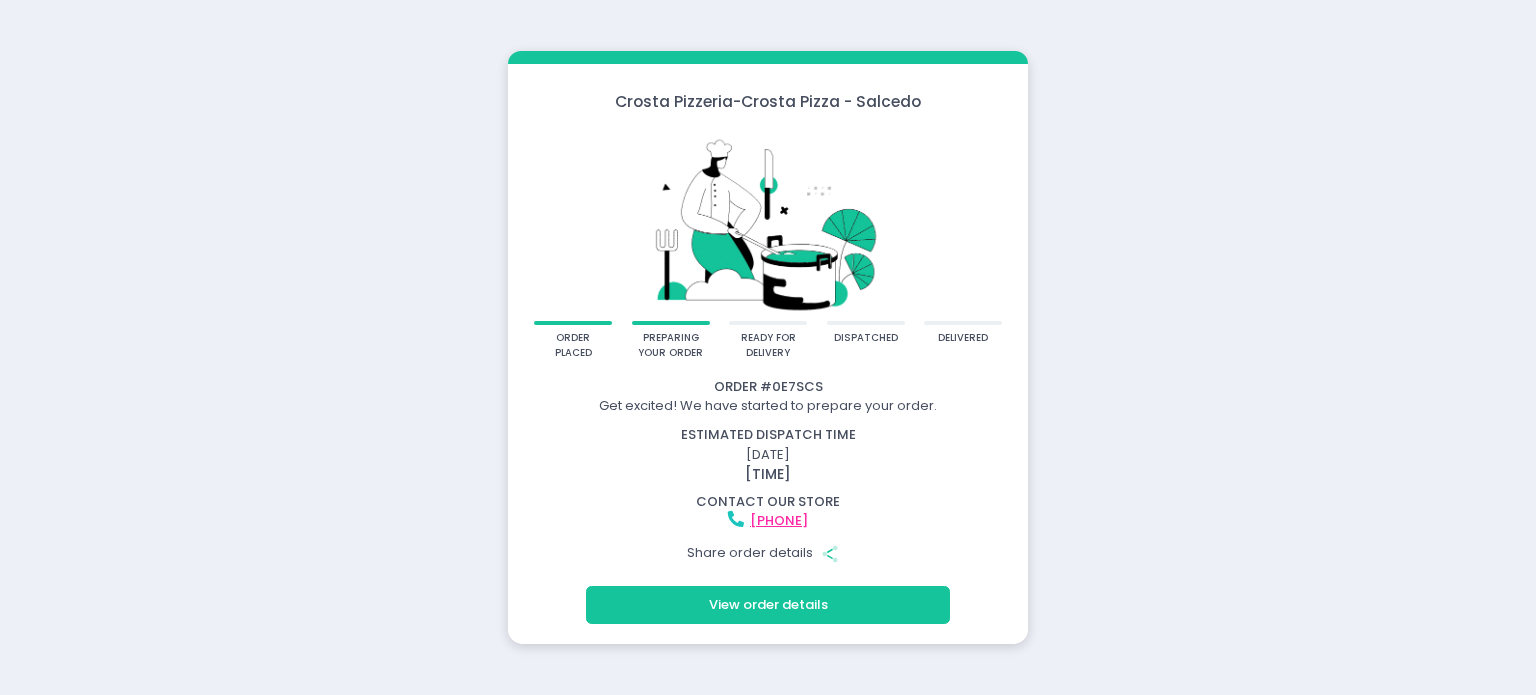 drag, startPoint x: 1316, startPoint y: 541, endPoint x: 1350, endPoint y: 639, distance: 103.73042 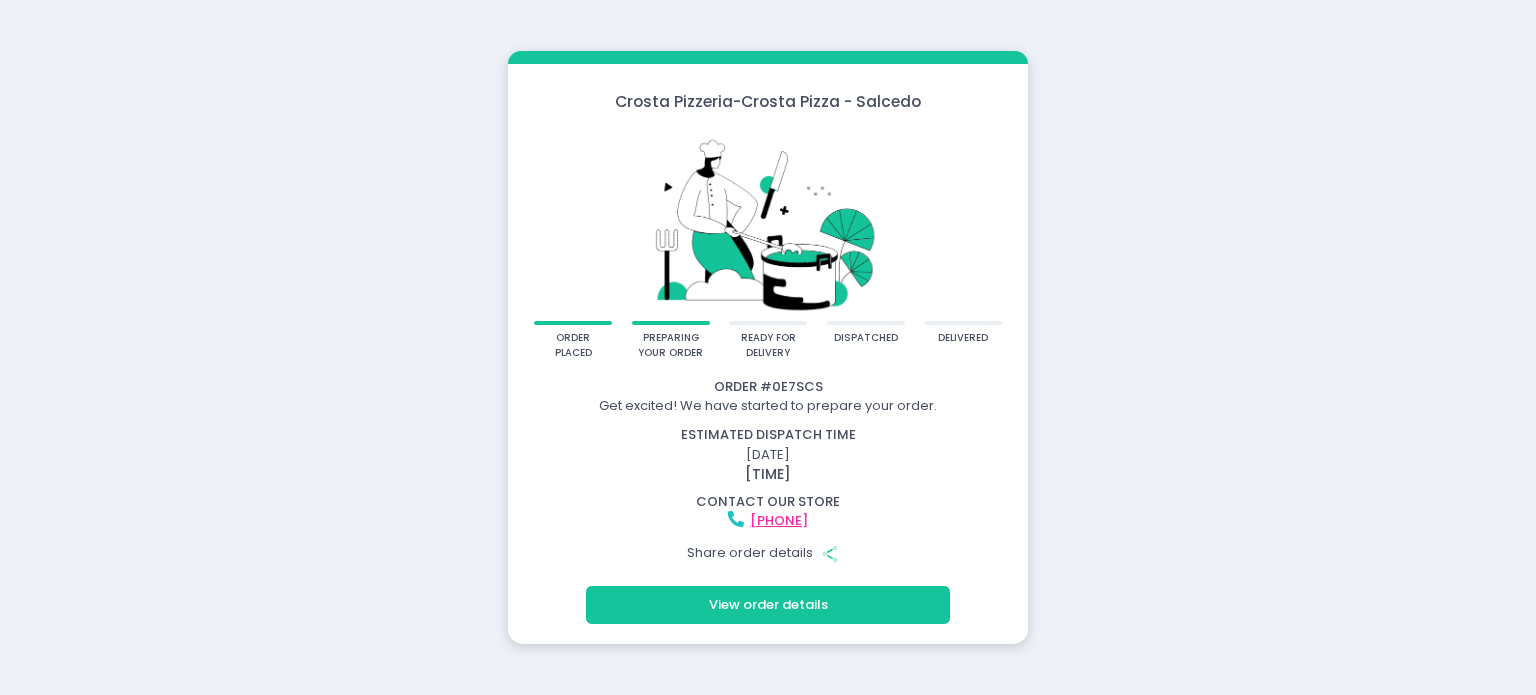 click on "Crosta Pizzeria  -  Crosta Pizza - Salcedo order placed preparing your order ready for delivery dispatched delivered Order   # 0E7SCS Get excited! We have started to prepare your order. estimated dispatch time [DATE]     [TIME]     contact our store    [PHONE] Share order details   Share Created with Sketch.     View order details" at bounding box center (768, 347) 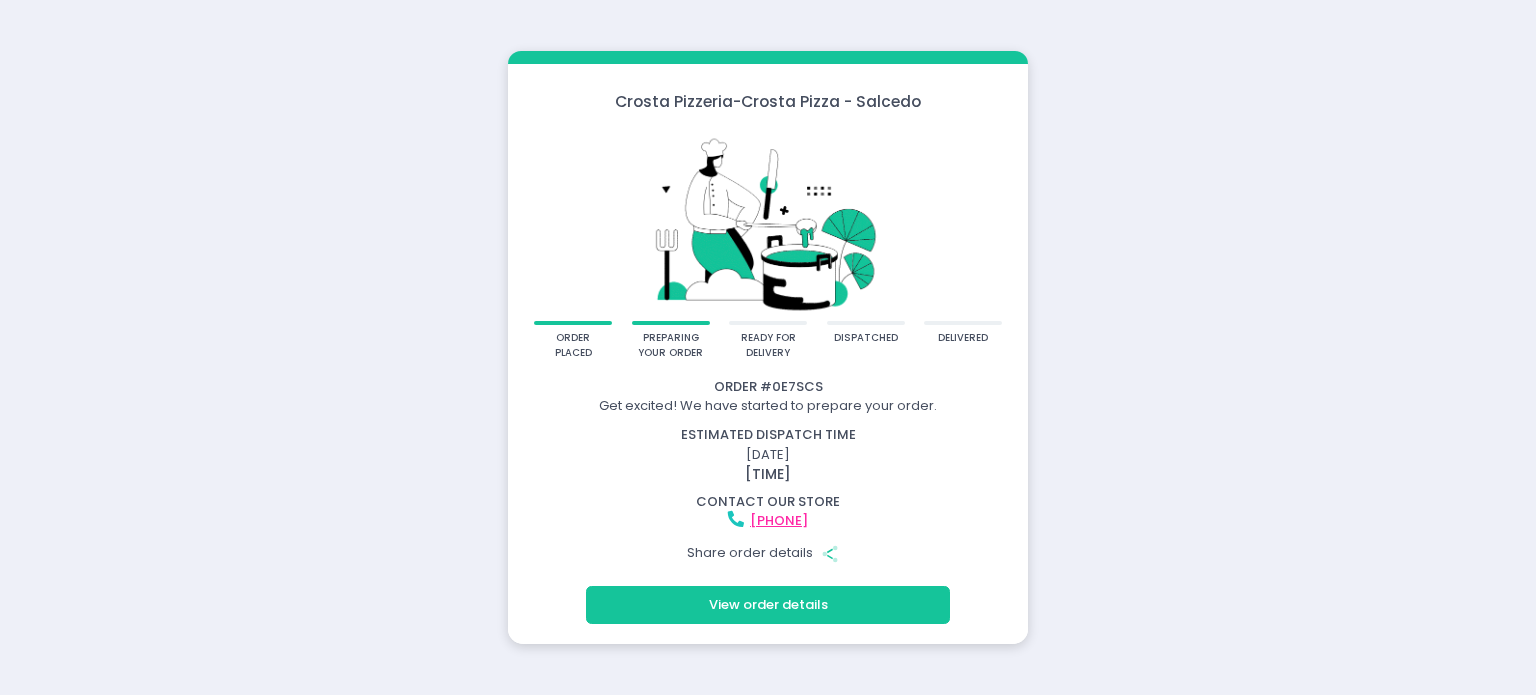 click on "Crosta Pizzeria  -  Crosta Pizza - Salcedo order placed preparing your order ready for delivery dispatched delivered Order   # 0E7SCS Get excited! We have started to prepare your order. estimated dispatch time [DATE]     [TIME]     contact our store    [PHONE] Share order details   Share Created with Sketch.     View order details" at bounding box center [768, 347] 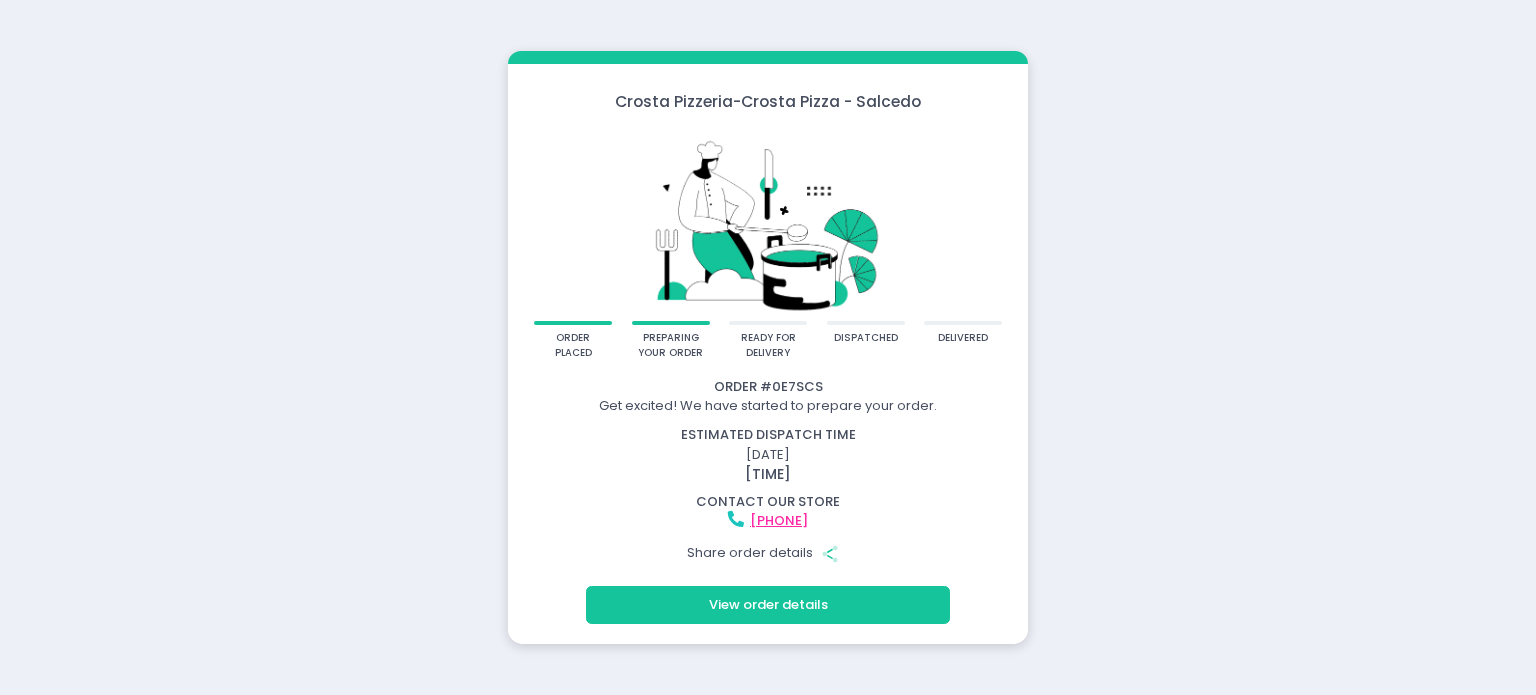 drag, startPoint x: 198, startPoint y: 306, endPoint x: 224, endPoint y: 309, distance: 26.172504 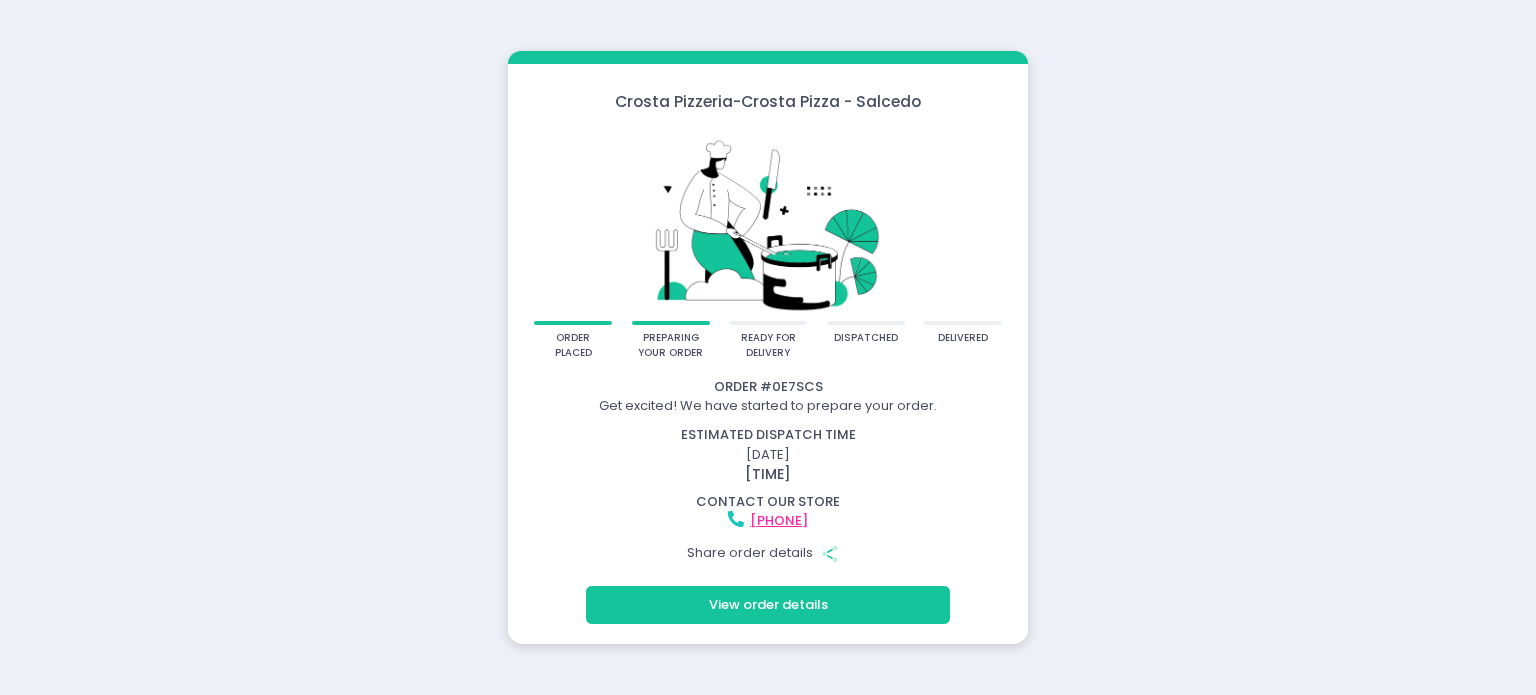 click on "Crosta Pizzeria  -  Crosta Pizza - Salcedo order placed preparing your order ready for delivery dispatched delivered Order   # 0E7SCS Get excited! We have started to prepare your order. estimated dispatch time [DATE]     [TIME]     contact our store    [PHONE] Share order details   Share Created with Sketch.     View order details" at bounding box center [768, 347] 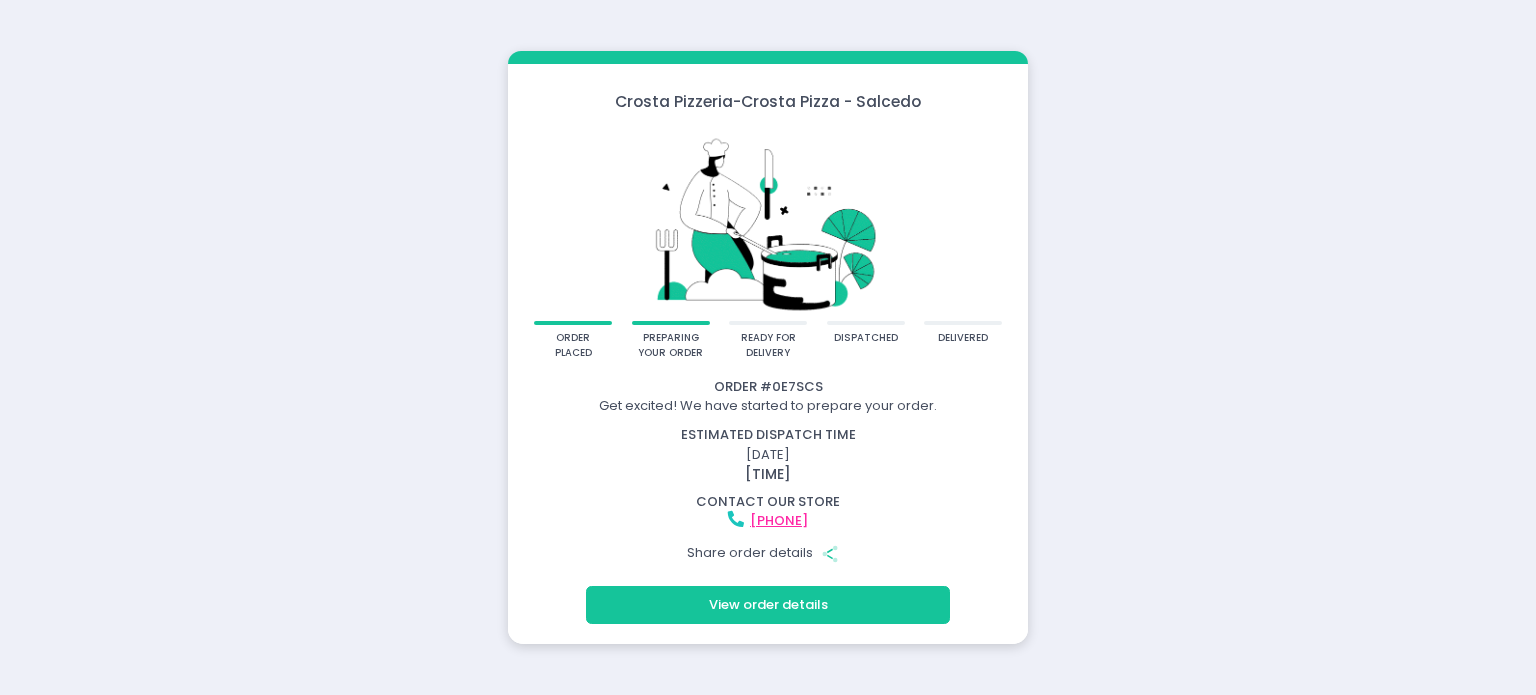 click on "Crosta Pizzeria  -  Crosta Pizza - Salcedo order placed preparing your order ready for delivery dispatched delivered Order   # 0E7SCS Get excited! We have started to prepare your order. estimated dispatch time August 1, 2025     12:00 PM     contact our store    0977 284 5636 Share order details   Share Created with Sketch.     View order details" at bounding box center [768, 347] 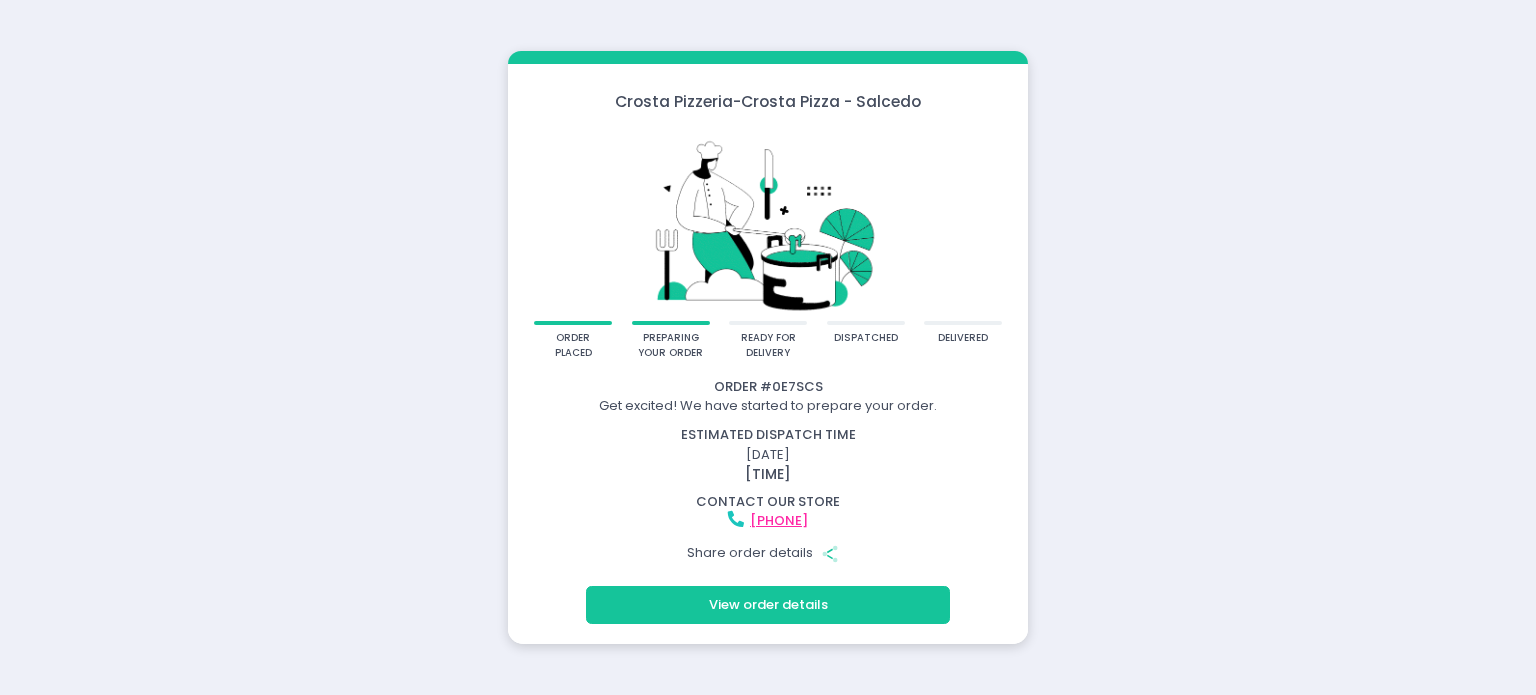 click on "Crosta Pizzeria  -  Crosta Pizza - Salcedo order placed preparing your order ready for delivery dispatched delivered Order   # 0E7SCS Get excited! We have started to prepare your order. estimated dispatch time August 1, 2025     12:00 PM     contact our store    0977 284 5636 Share order details   Share Created with Sketch.     View order details" at bounding box center [768, 347] 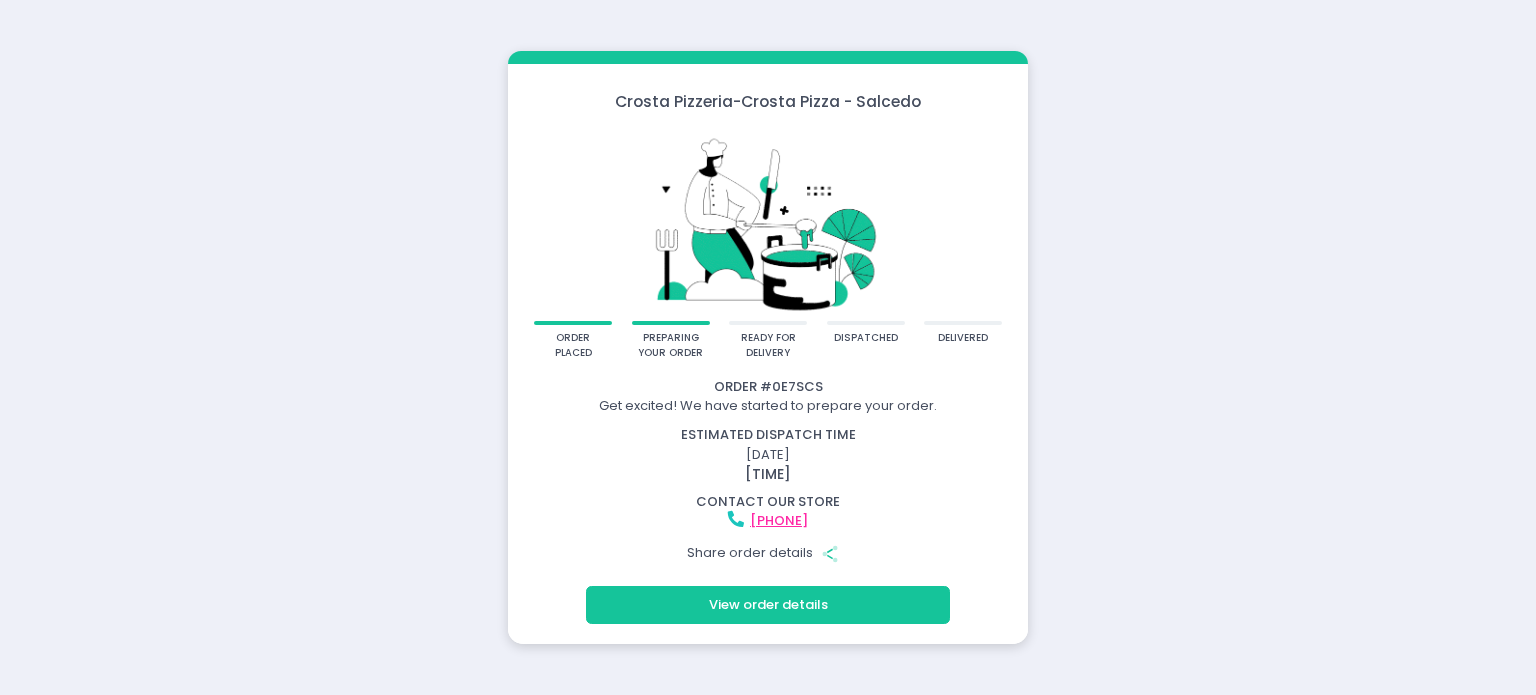 click on "Crosta Pizzeria  -  Crosta Pizza - Salcedo order placed preparing your order ready for delivery dispatched delivered Order   # 0E7SCS Get excited! We have started to prepare your order. estimated dispatch time August 1, 2025     12:00 PM     contact our store    0977 284 5636 Share order details   Share Created with Sketch.     View order details" at bounding box center [768, 347] 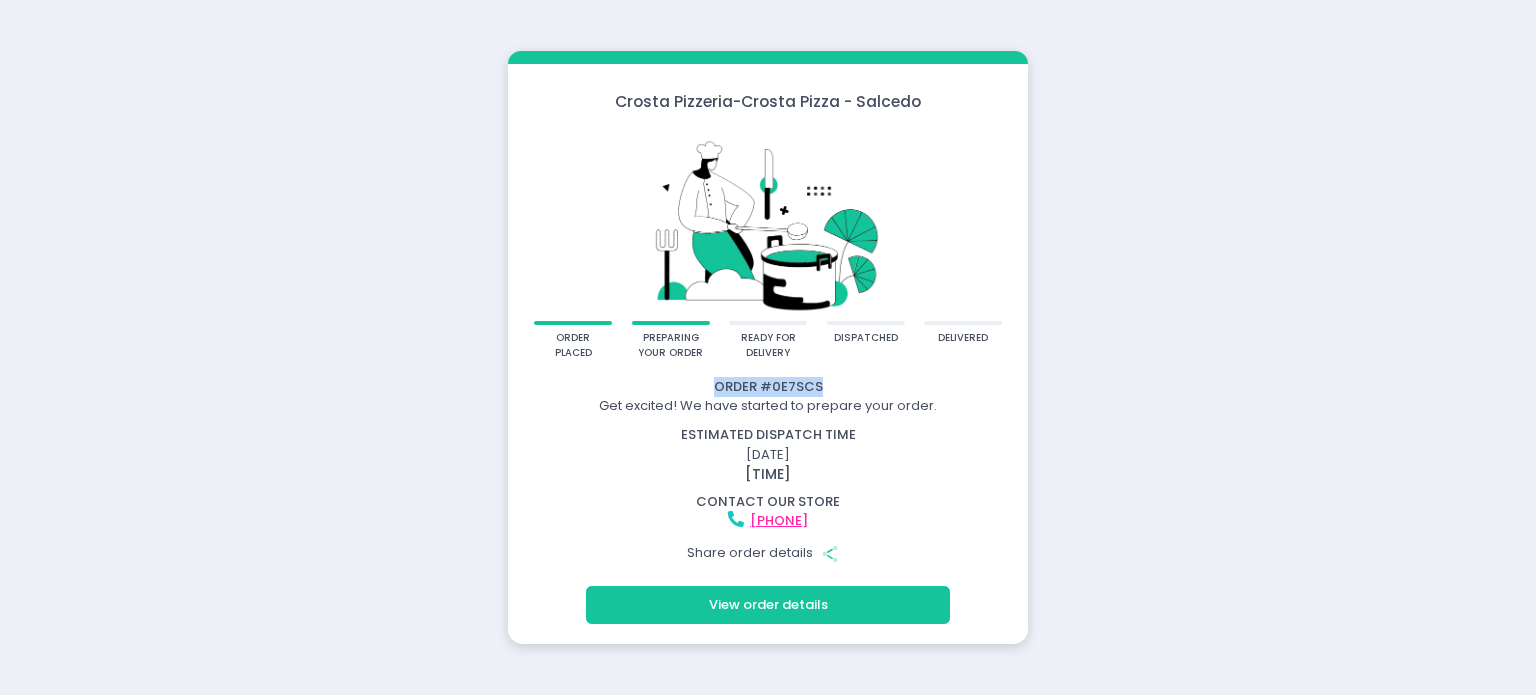 drag, startPoint x: 833, startPoint y: 386, endPoint x: 661, endPoint y: 387, distance: 172.00291 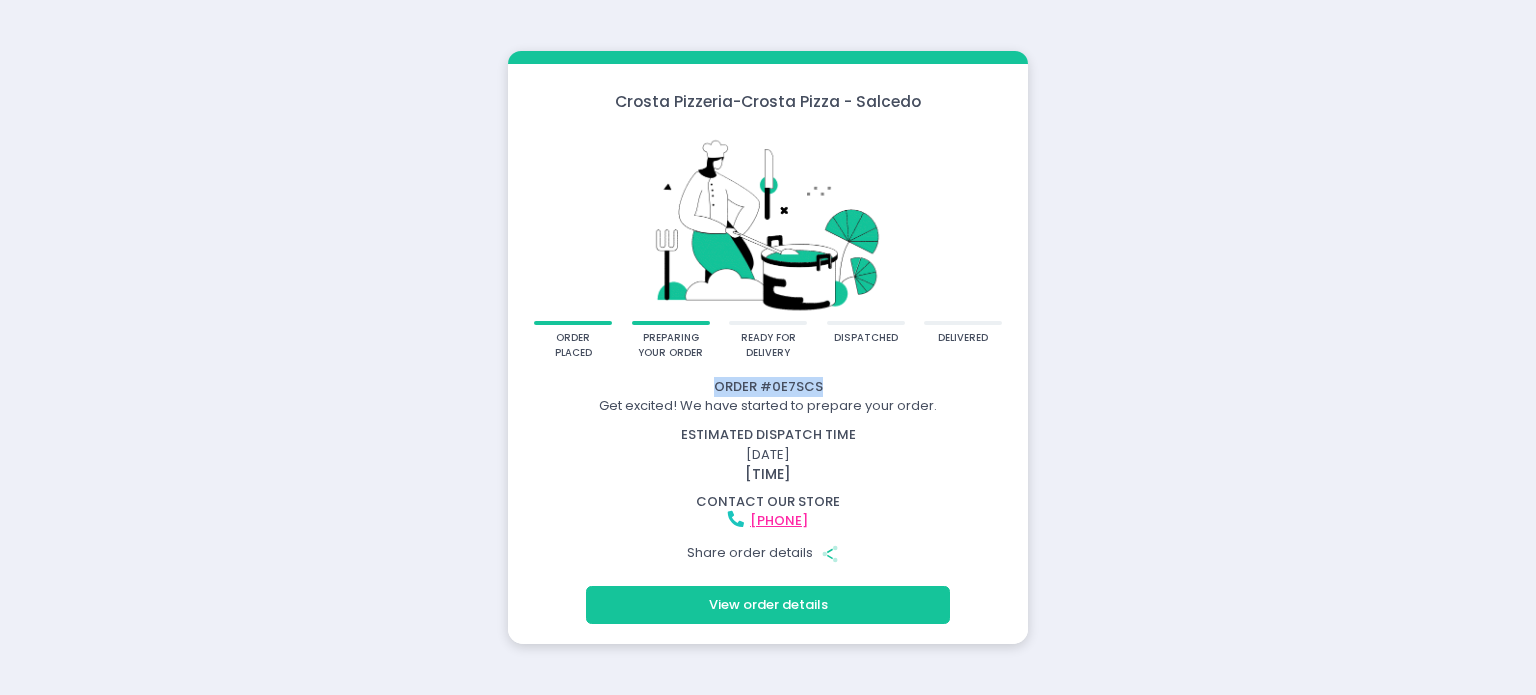 click on "Order   # 0E7SCS" at bounding box center (768, 387) 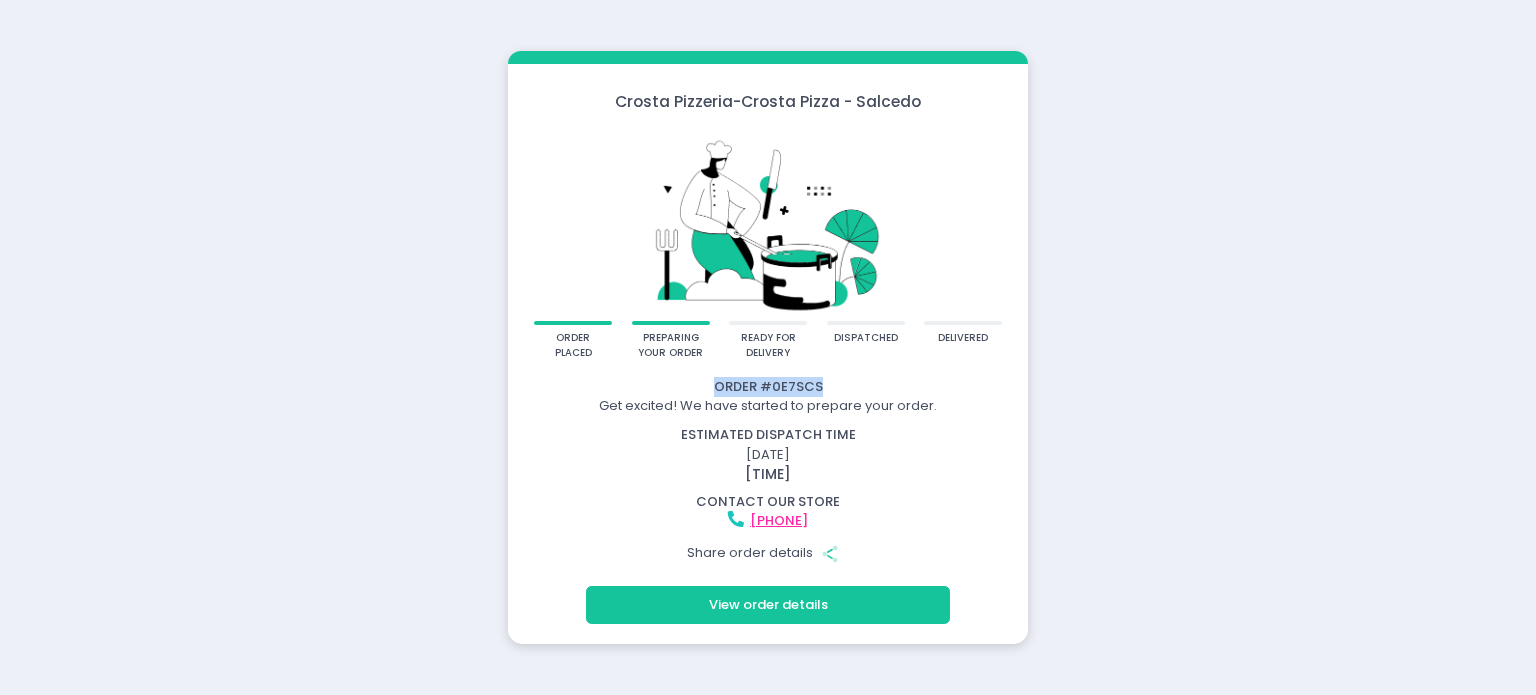 copy on "Order   # 0E7SCS" 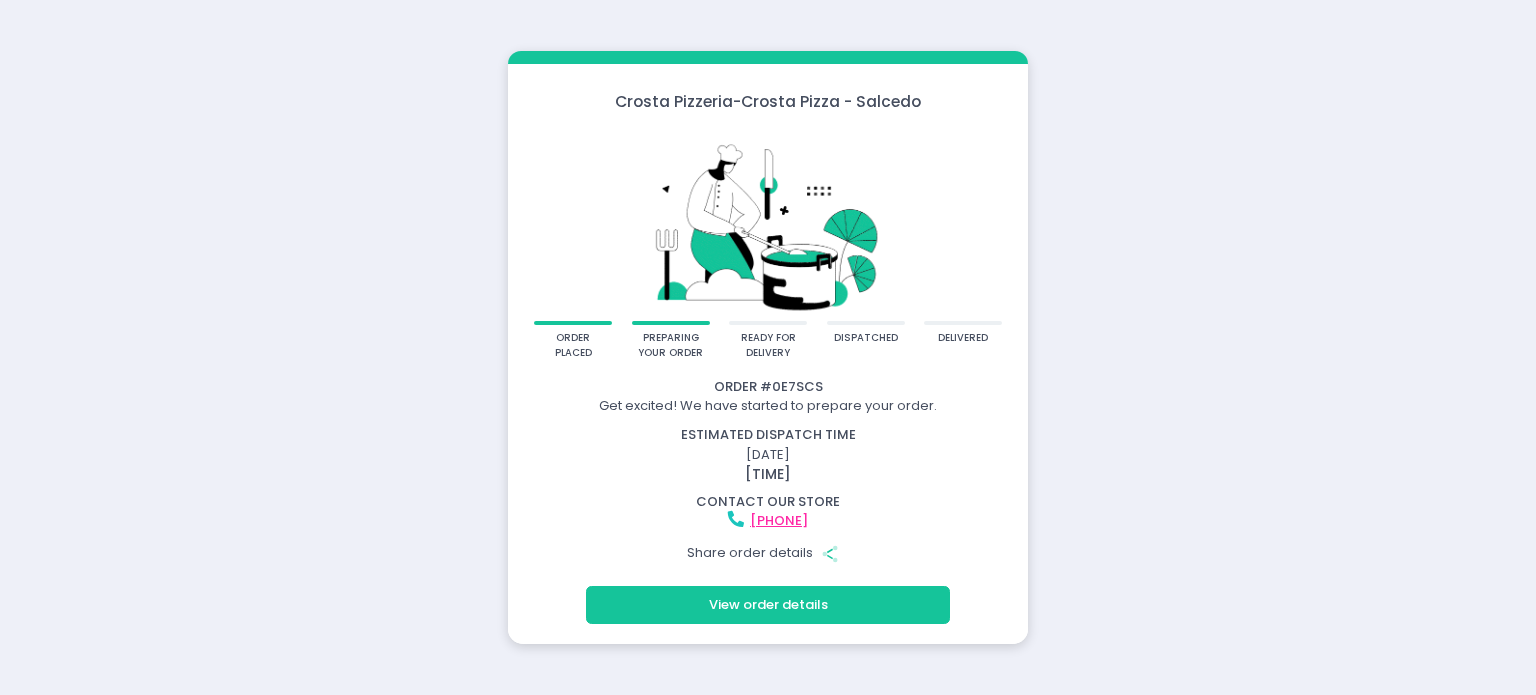 drag, startPoint x: 440, startPoint y: 441, endPoint x: 416, endPoint y: 469, distance: 36.878178 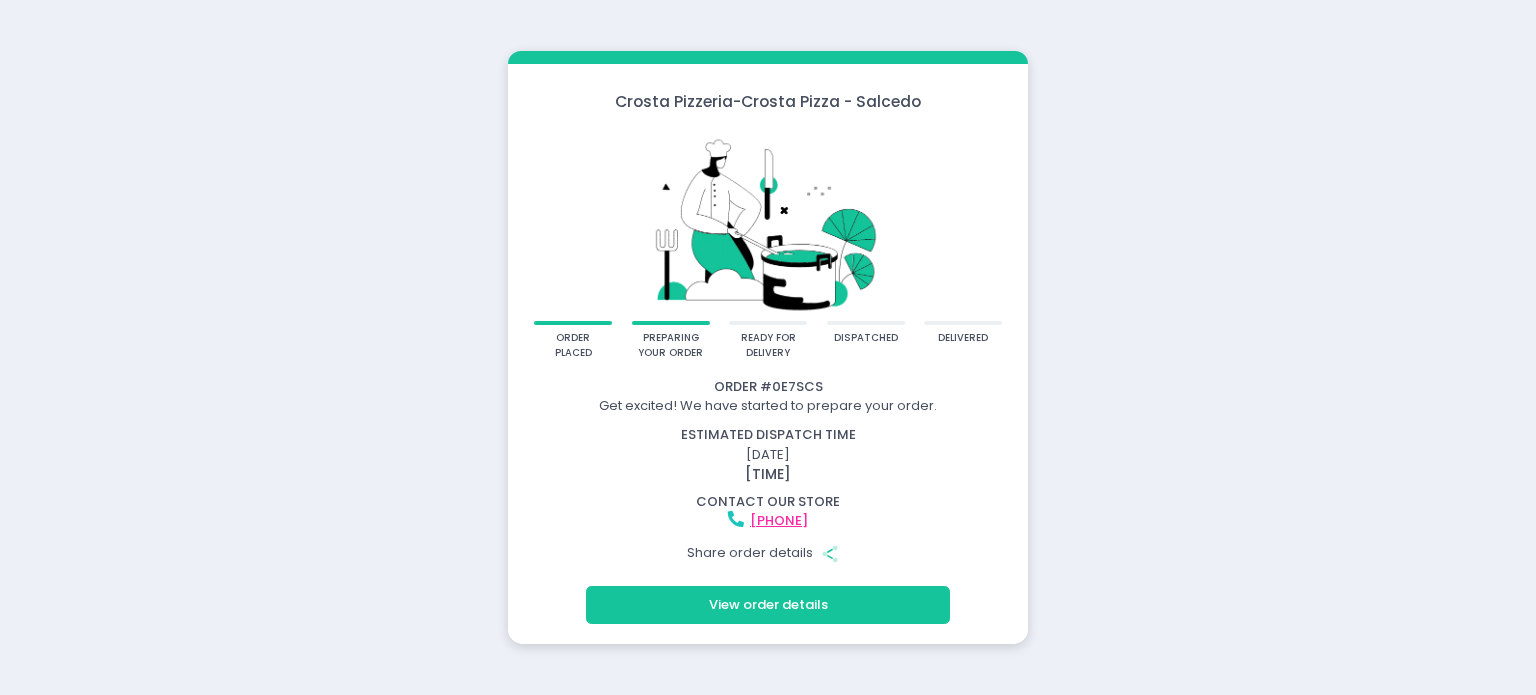 click on "Crosta Pizzeria  -  Crosta Pizza - Salcedo order placed preparing your order ready for delivery dispatched delivered Order   # 0E7SCS Get excited! We have started to prepare your order. estimated dispatch time August 1, 2025     12:00 PM     contact our store    0977 284 5636 Share order details   Share Created with Sketch.     View order details" at bounding box center (768, 347) 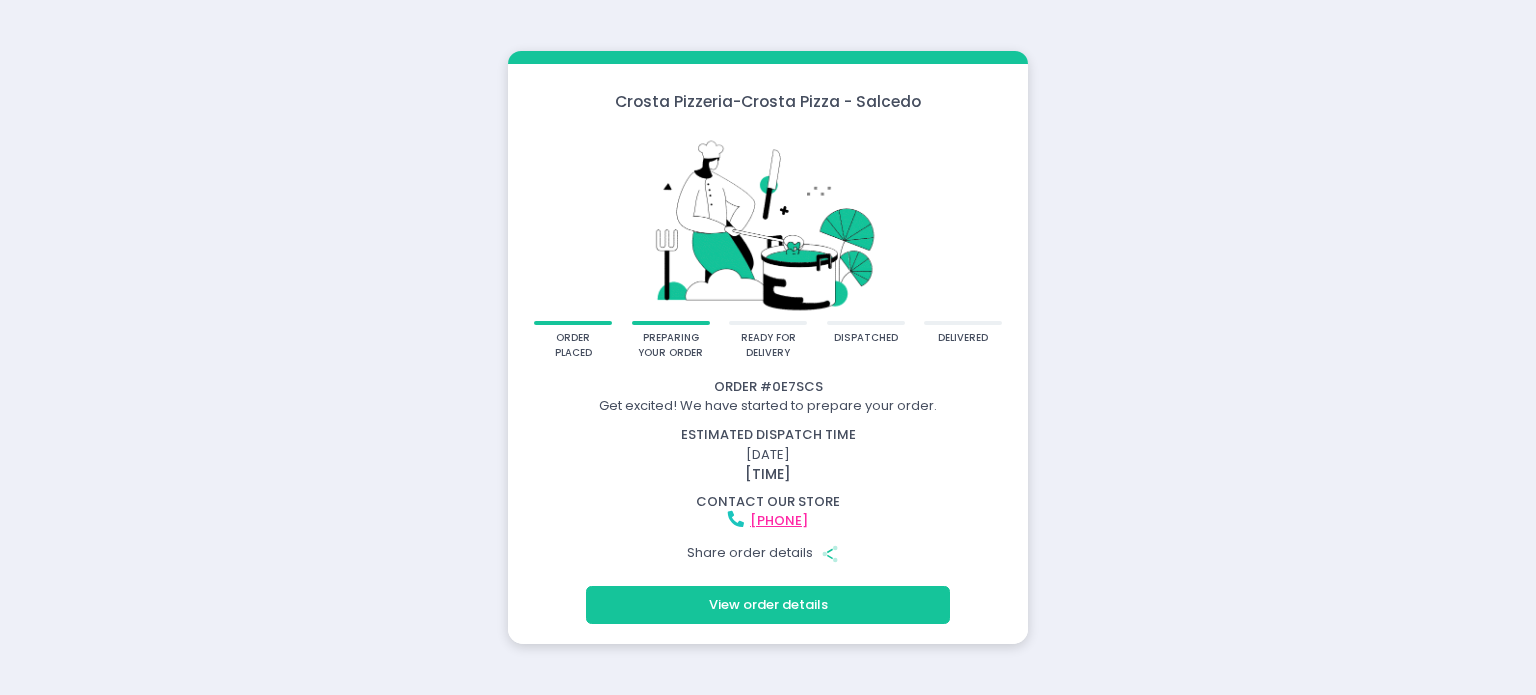 click on "Crosta Pizzeria  -  Crosta Pizza - Salcedo order placed preparing your order ready for delivery dispatched delivered Order   # 0E7SCS Get excited! We have started to prepare your order. estimated dispatch time August 1, 2025     12:00 PM     contact our store    0977 284 5636 Share order details   Share Created with Sketch.     View order details" at bounding box center (768, 347) 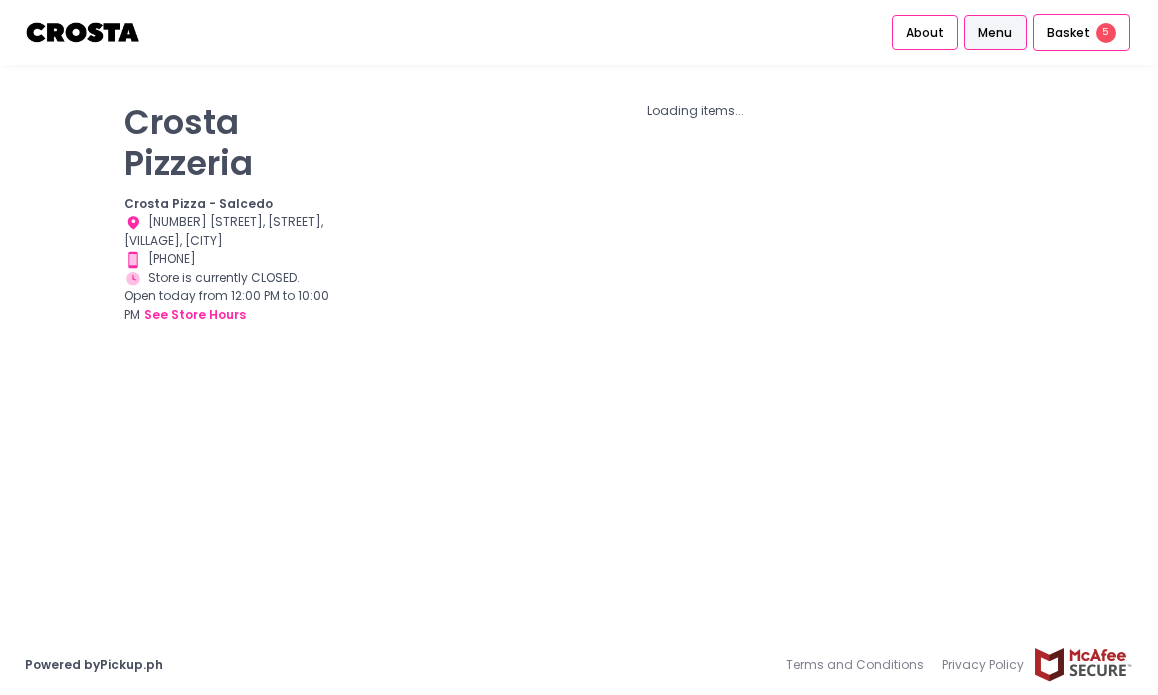 scroll, scrollTop: 0, scrollLeft: 0, axis: both 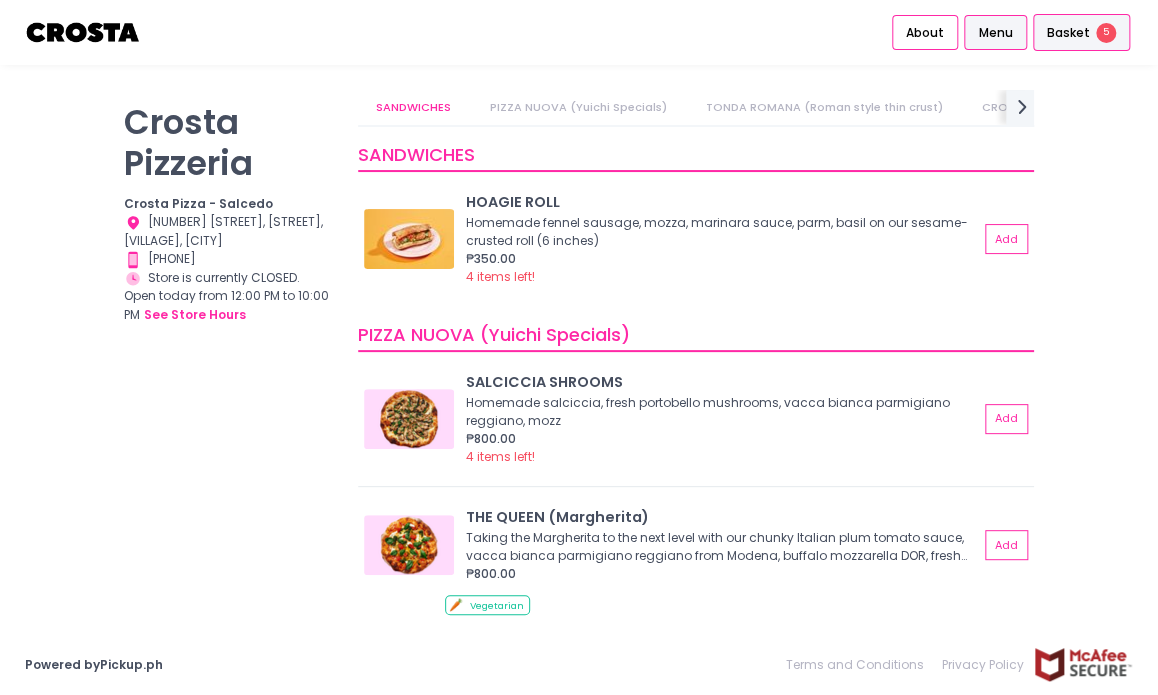click on "Basket" at bounding box center [1068, 33] 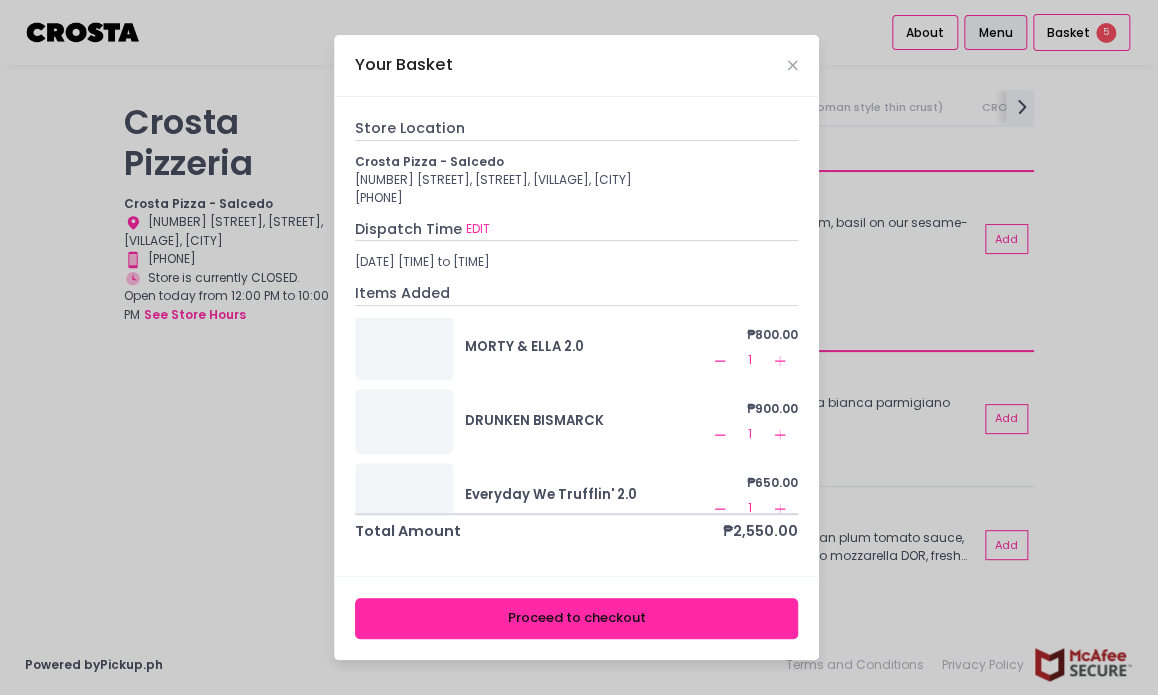 scroll, scrollTop: 10, scrollLeft: 0, axis: vertical 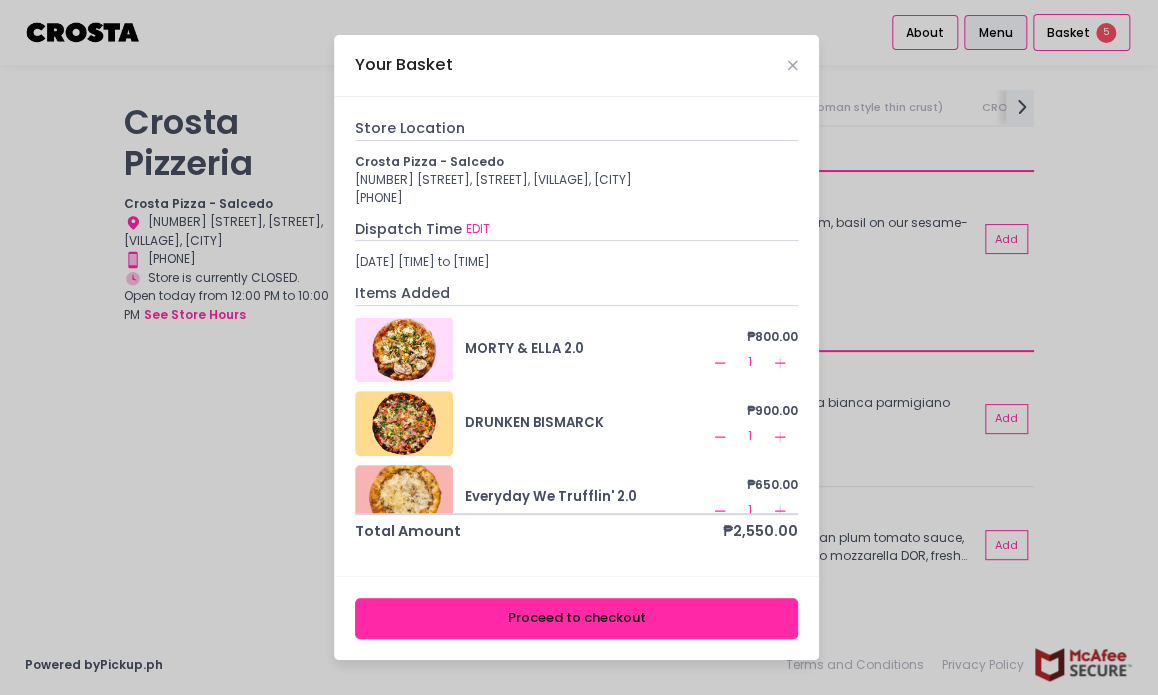 click on "Your Basket" at bounding box center [576, 66] 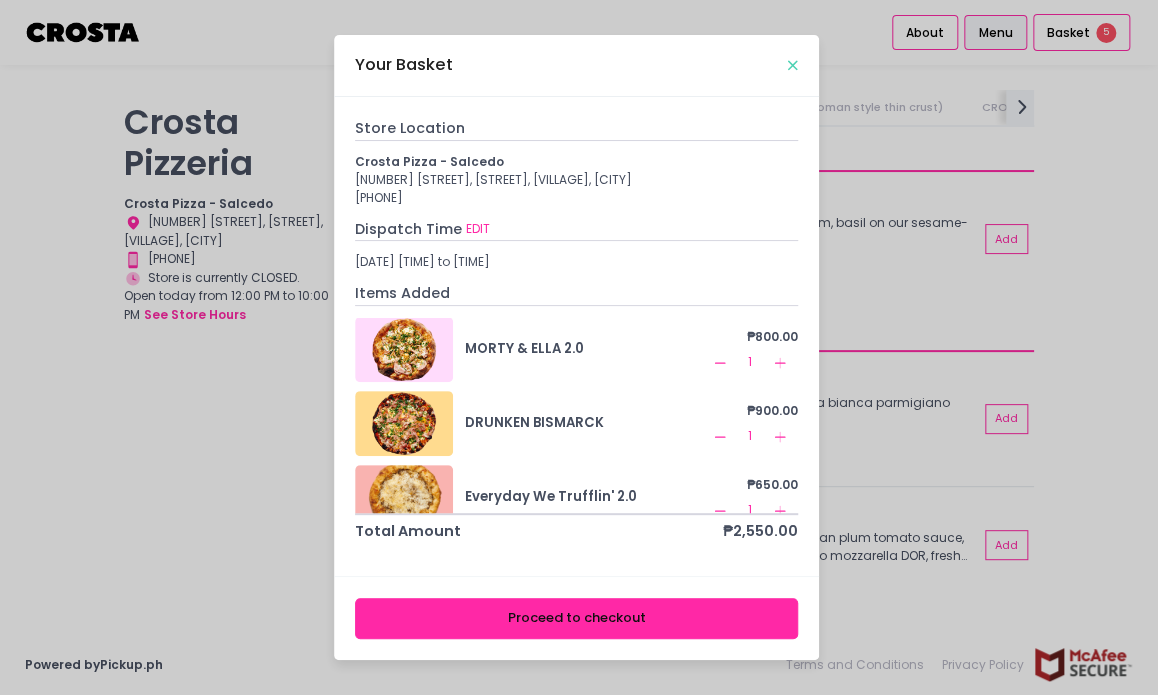 click at bounding box center (793, 65) 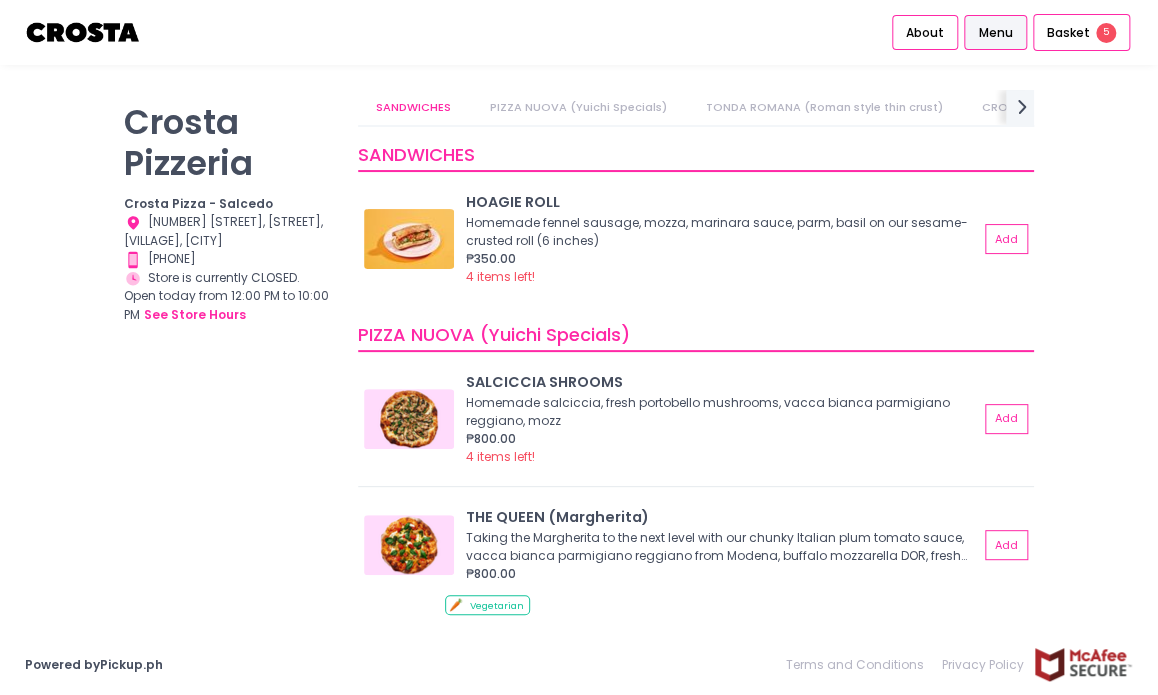 click on "Crosta Pizzeria       Crosta Pizza - Salcedo   Location Created with Sketch.     104 HV Dela Costa cor LP Leviste, Salcedo Village, Makati City     Contact Number Created with Sketch.   0977 284 5636 Store Hours Created with Sketch.   Store is currently CLOSED.  Open today from  12:00 PM to 10:00 PM    see store hours" at bounding box center [229, 337] 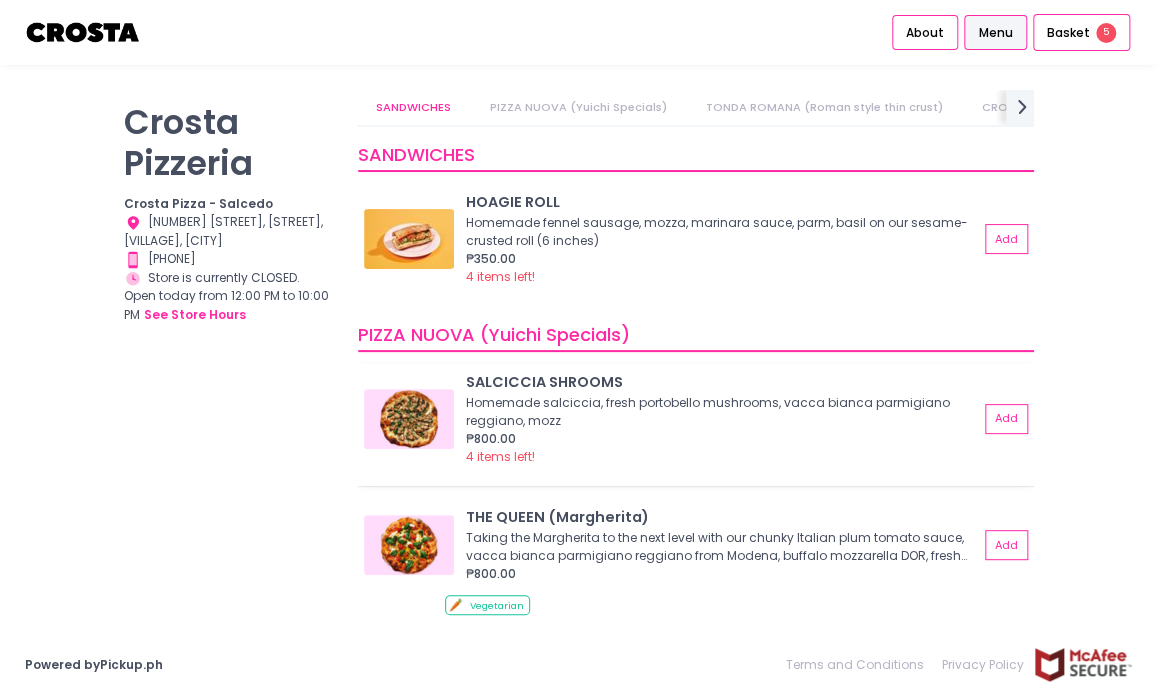 scroll, scrollTop: 599, scrollLeft: 0, axis: vertical 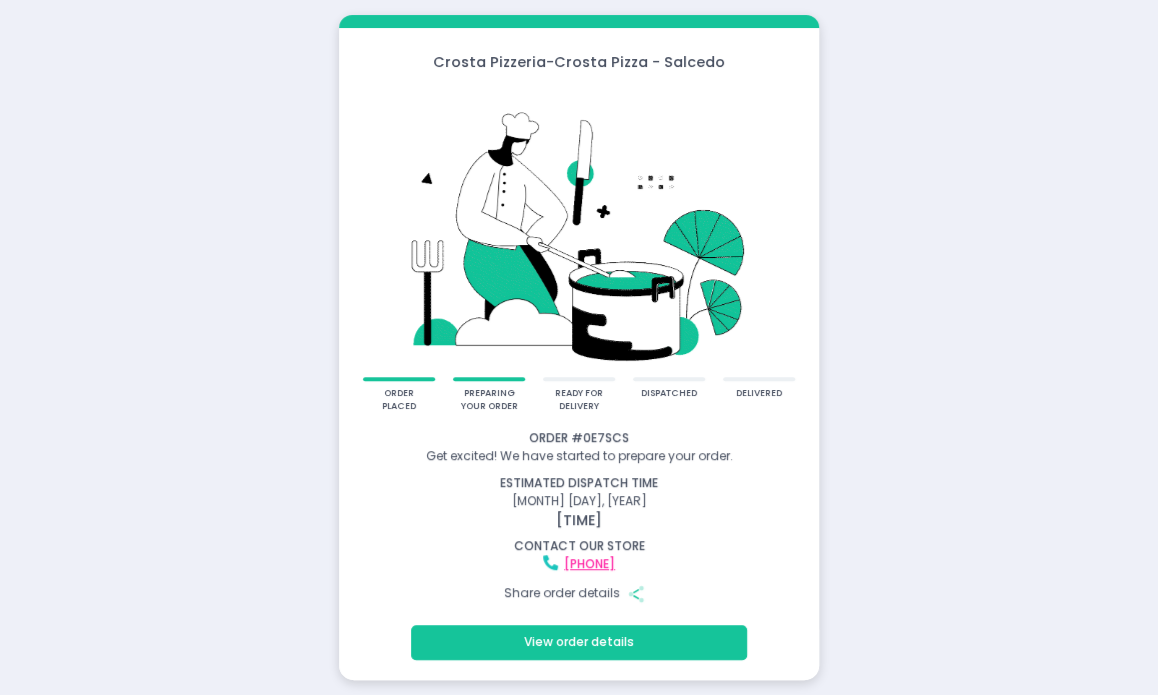 click on "View order details" at bounding box center [579, 643] 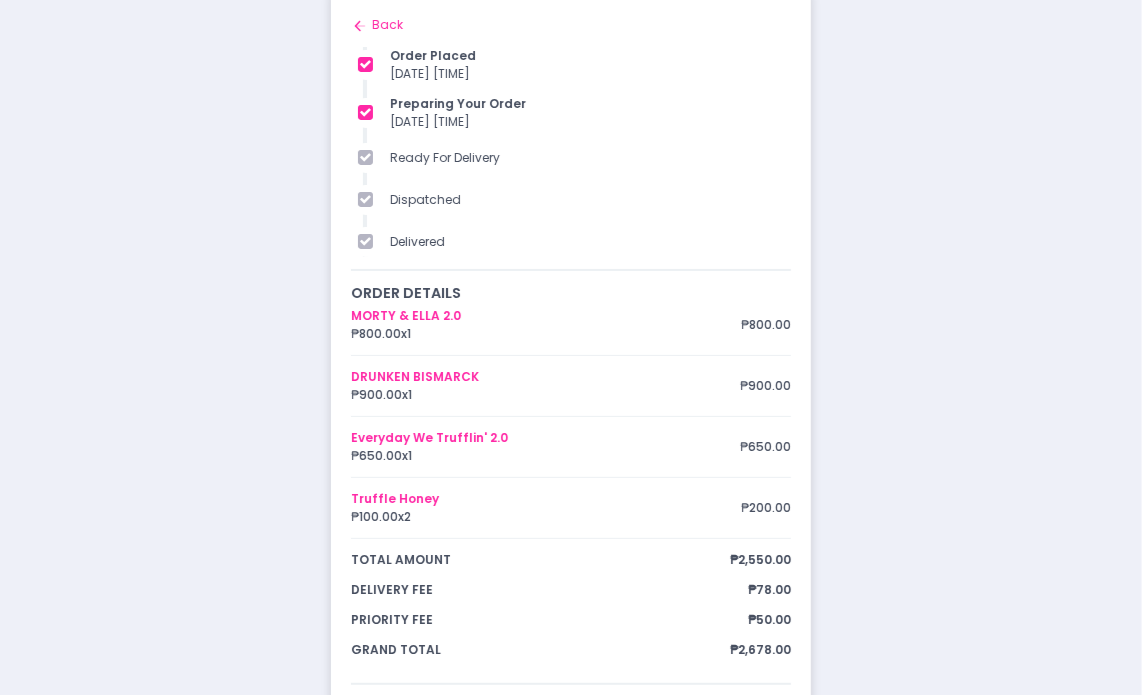 scroll, scrollTop: 0, scrollLeft: 0, axis: both 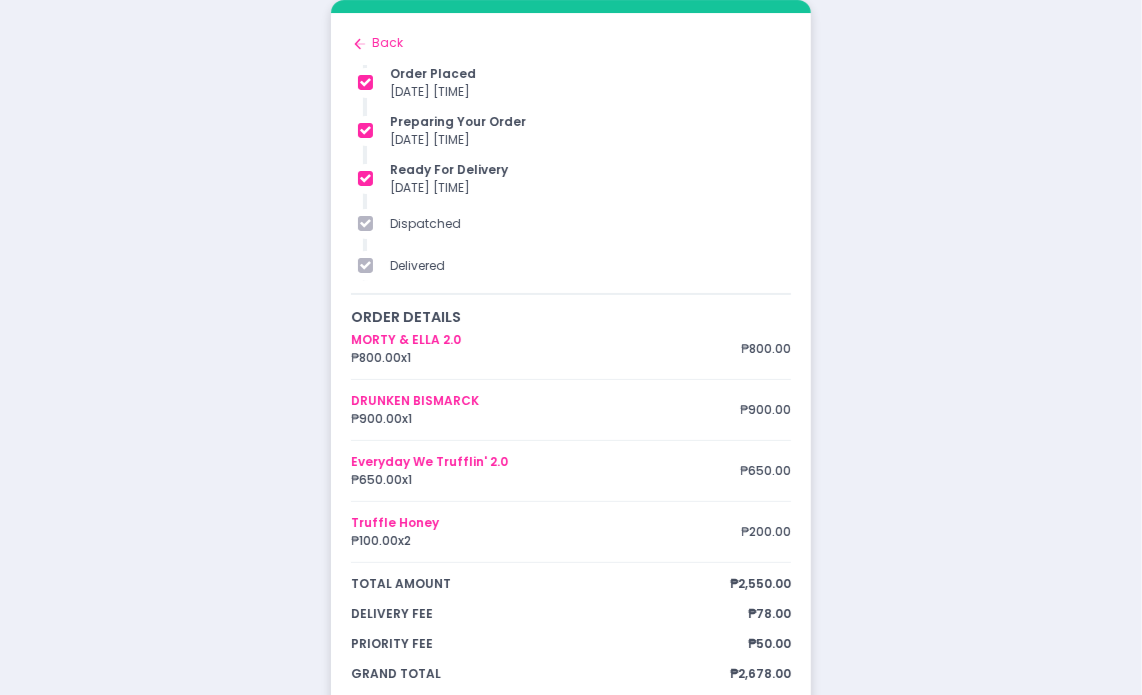 click on "Back to home Created with Sketch." 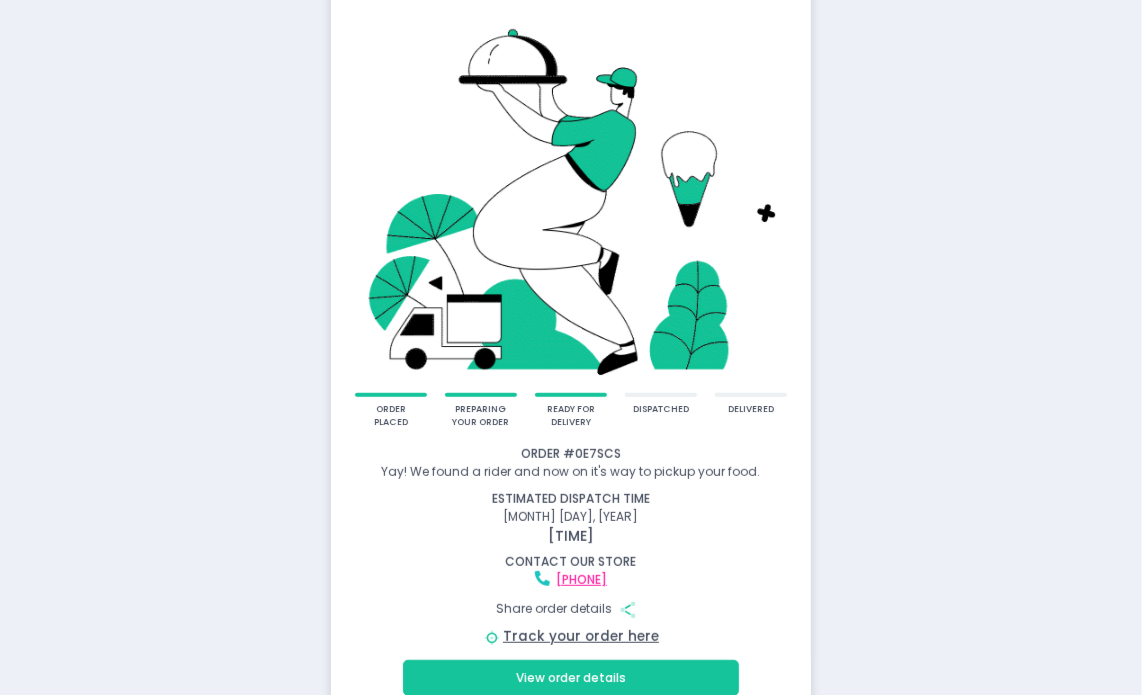 scroll, scrollTop: 130, scrollLeft: 0, axis: vertical 